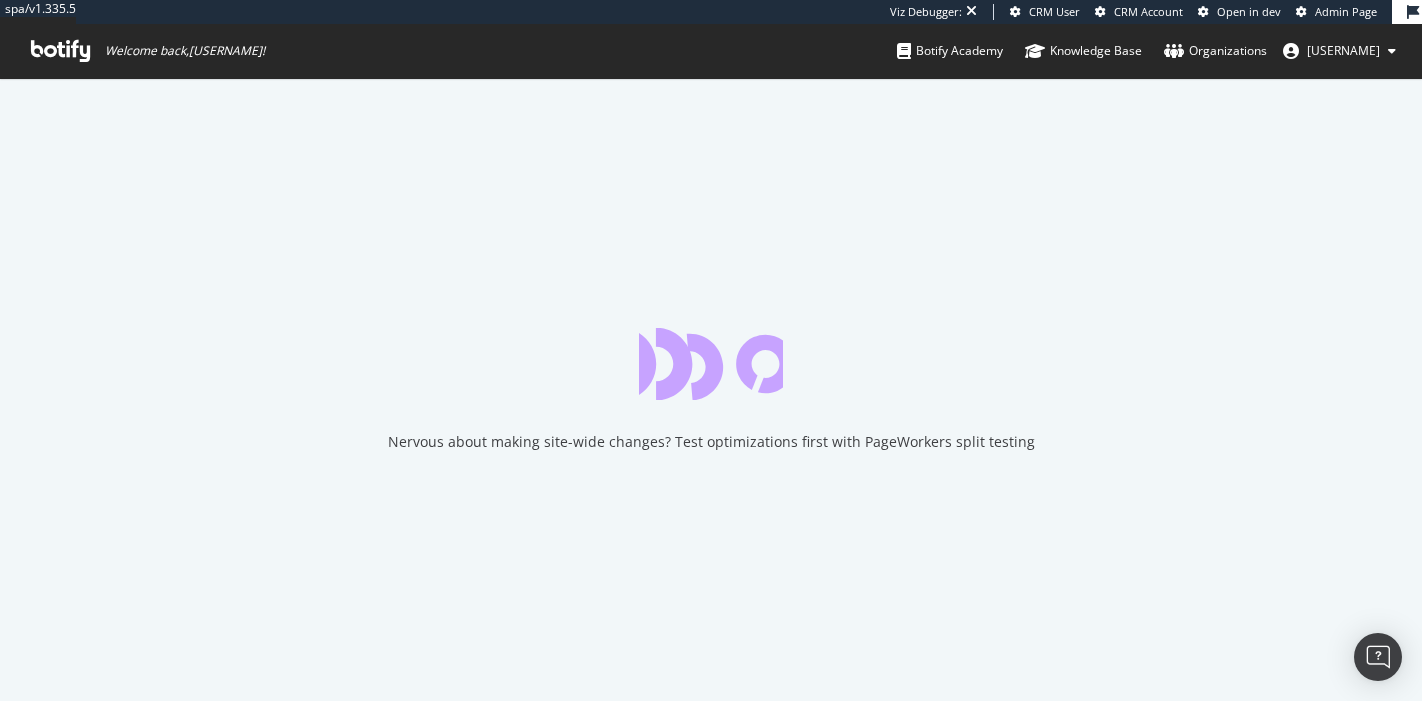 scroll, scrollTop: 0, scrollLeft: 0, axis: both 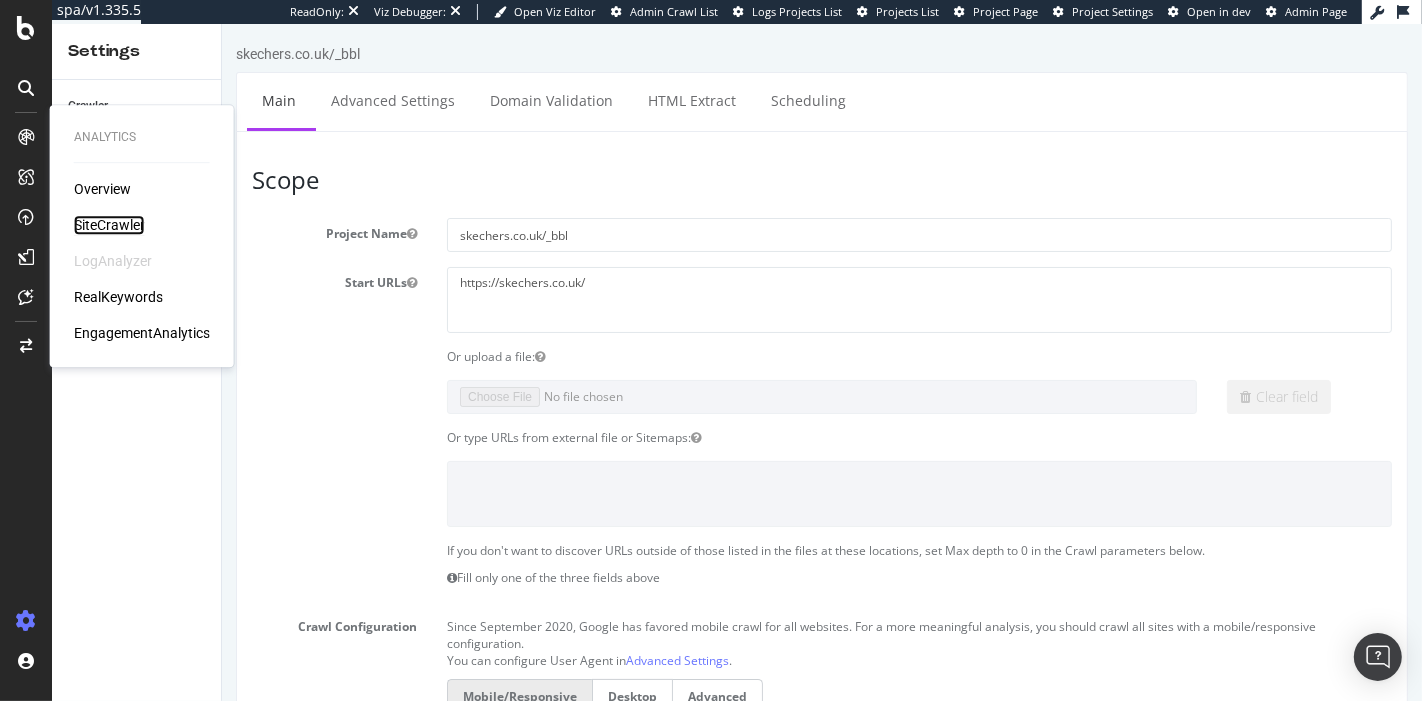 click on "SiteCrawler" at bounding box center (109, 225) 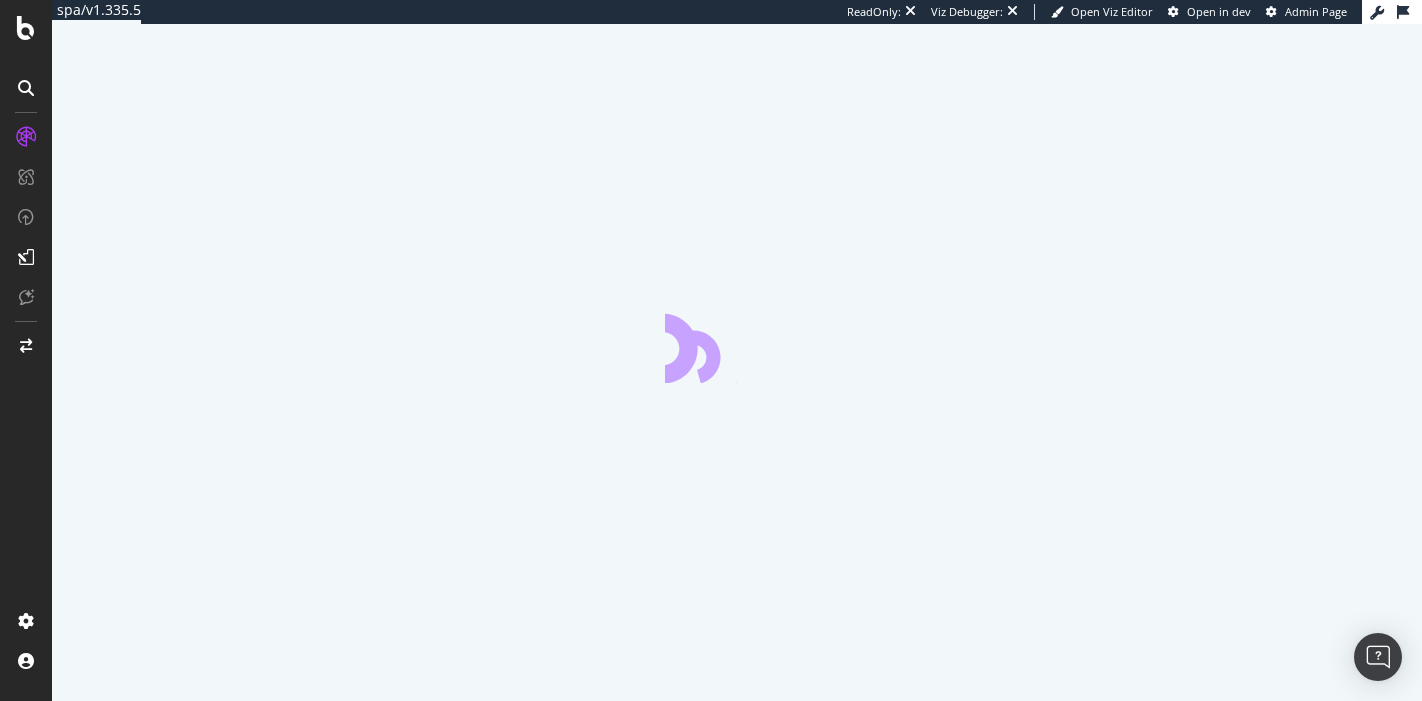 scroll, scrollTop: 0, scrollLeft: 0, axis: both 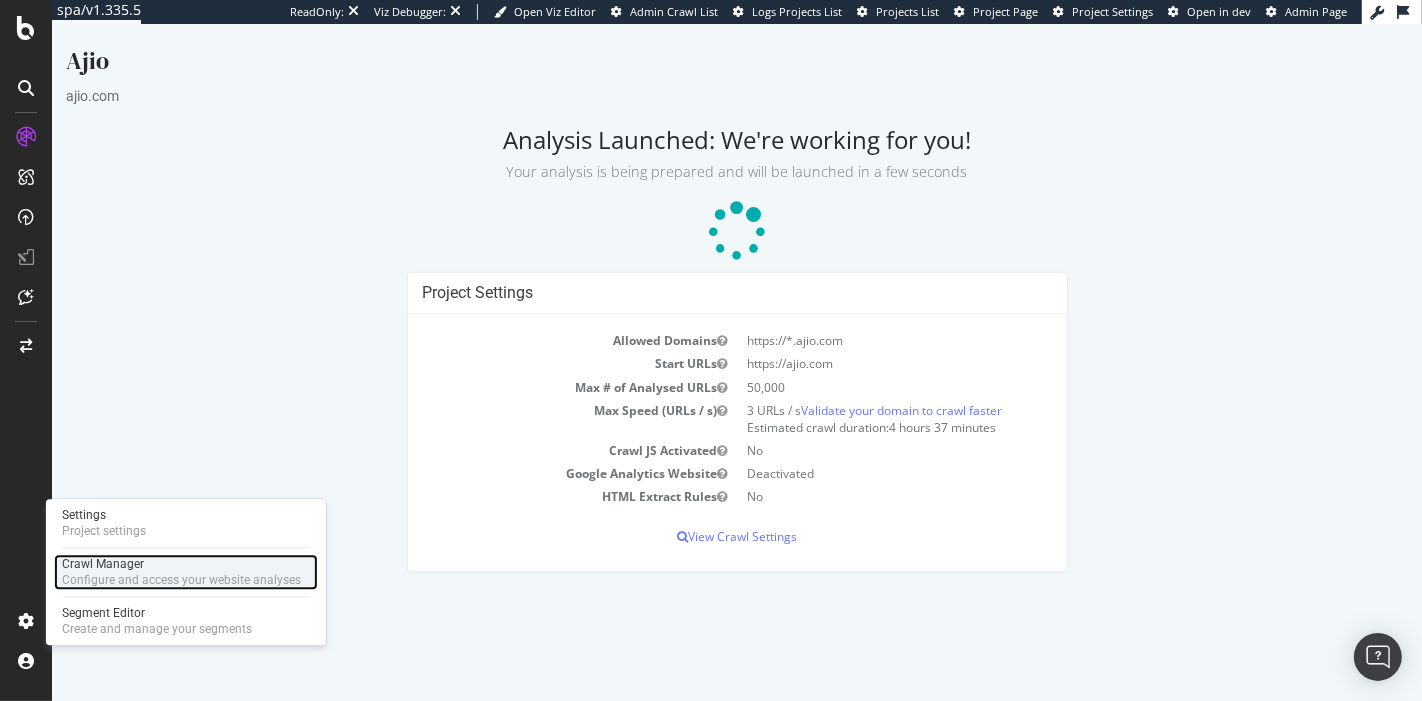click on "Configure and access your website analyses" at bounding box center (181, 580) 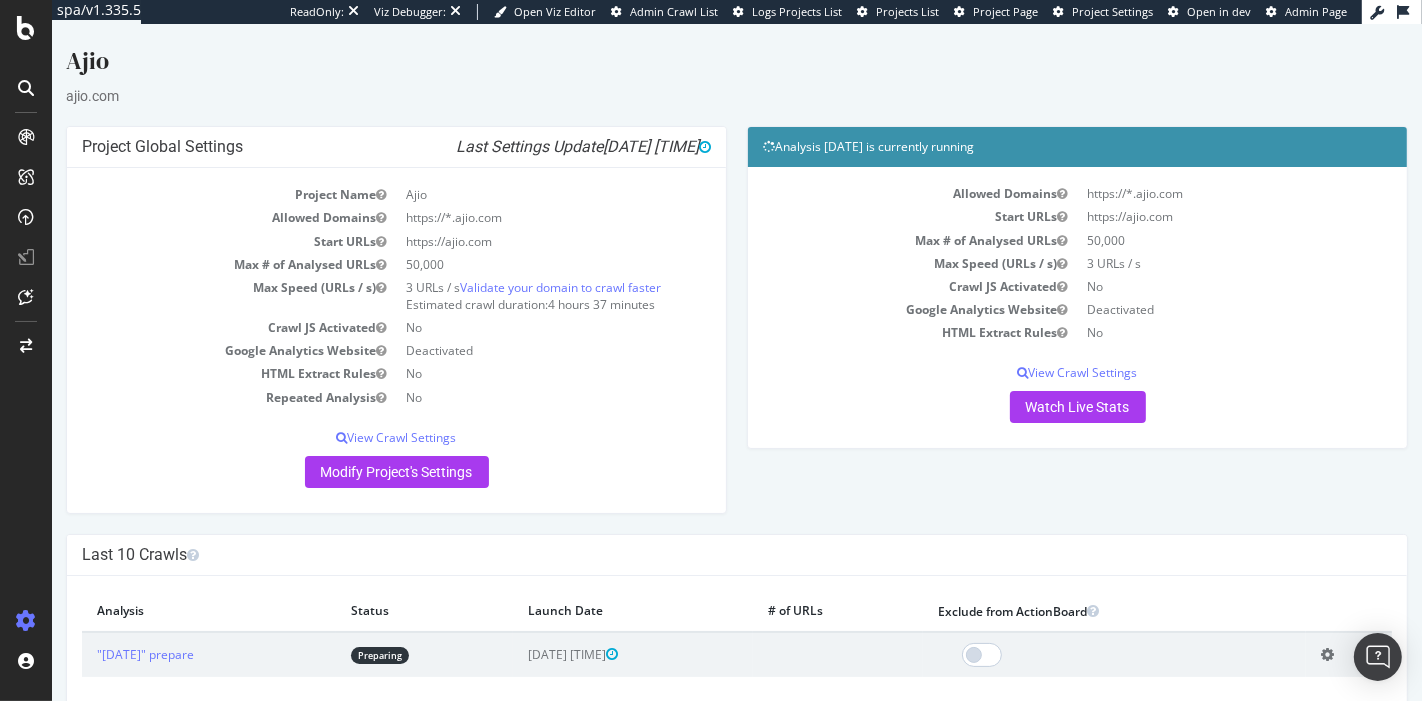 scroll, scrollTop: 29, scrollLeft: 0, axis: vertical 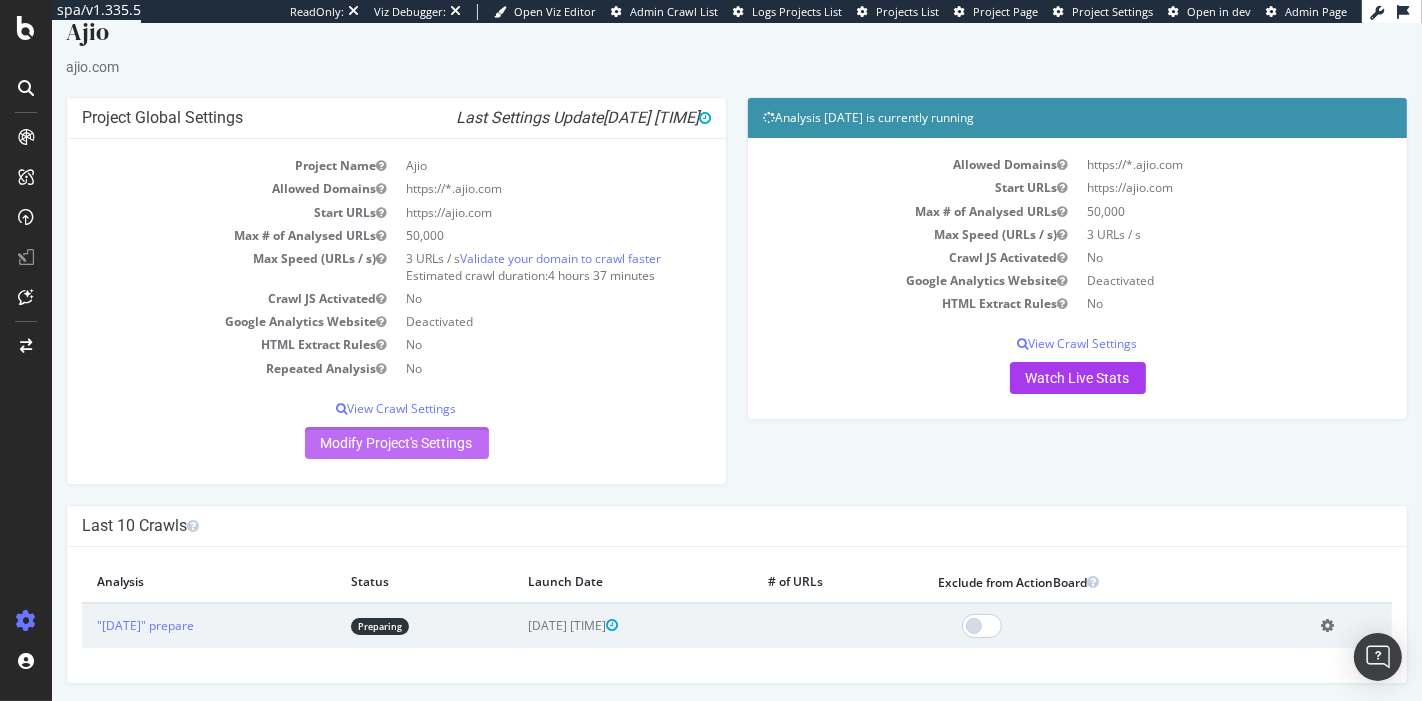 click on "Modify Project's Settings" at bounding box center (396, 443) 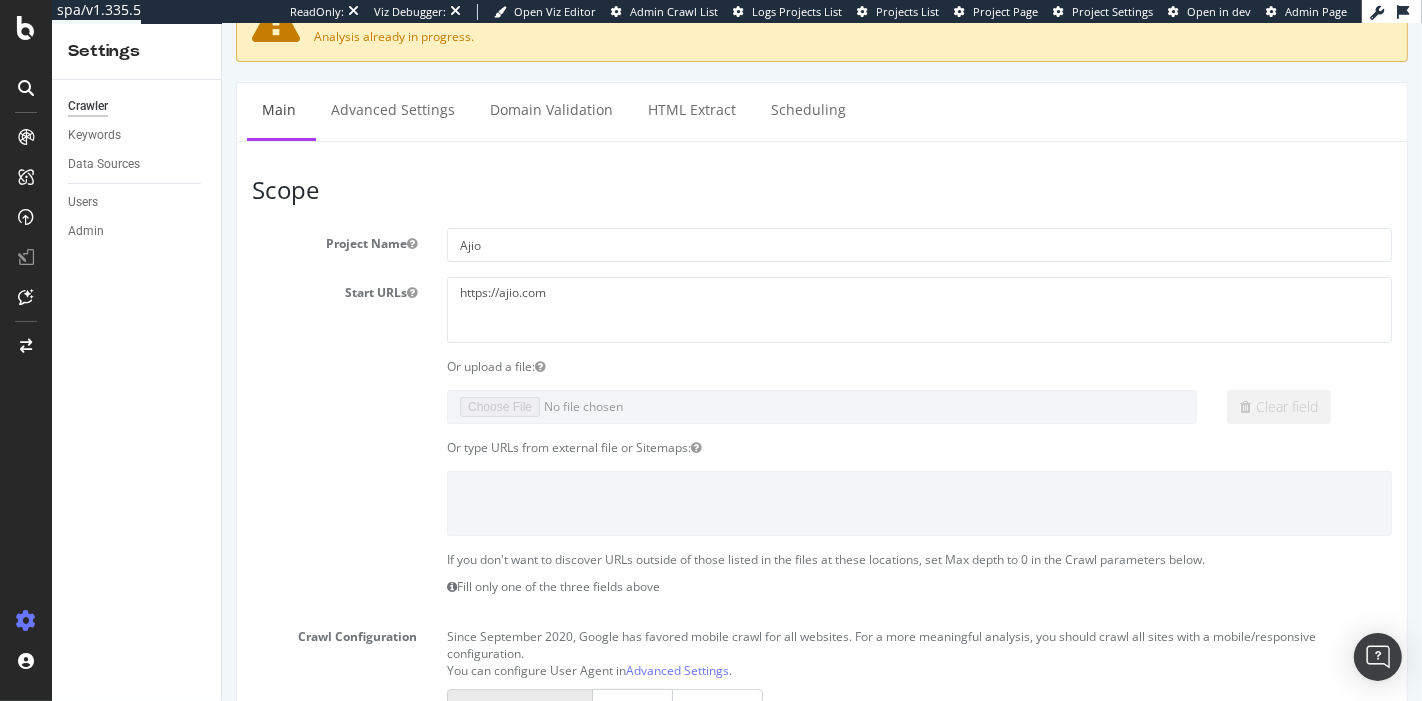 scroll, scrollTop: 180, scrollLeft: 0, axis: vertical 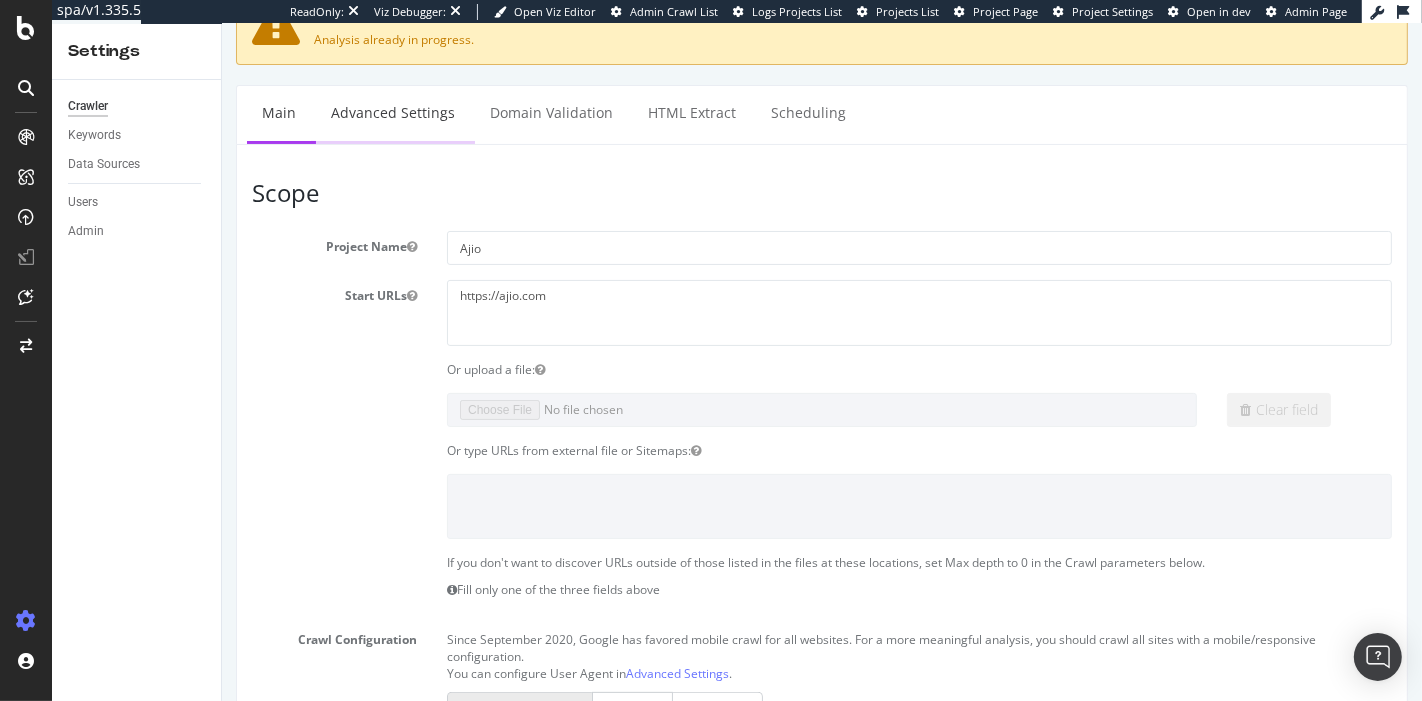 click on "Advanced Settings" at bounding box center [392, 113] 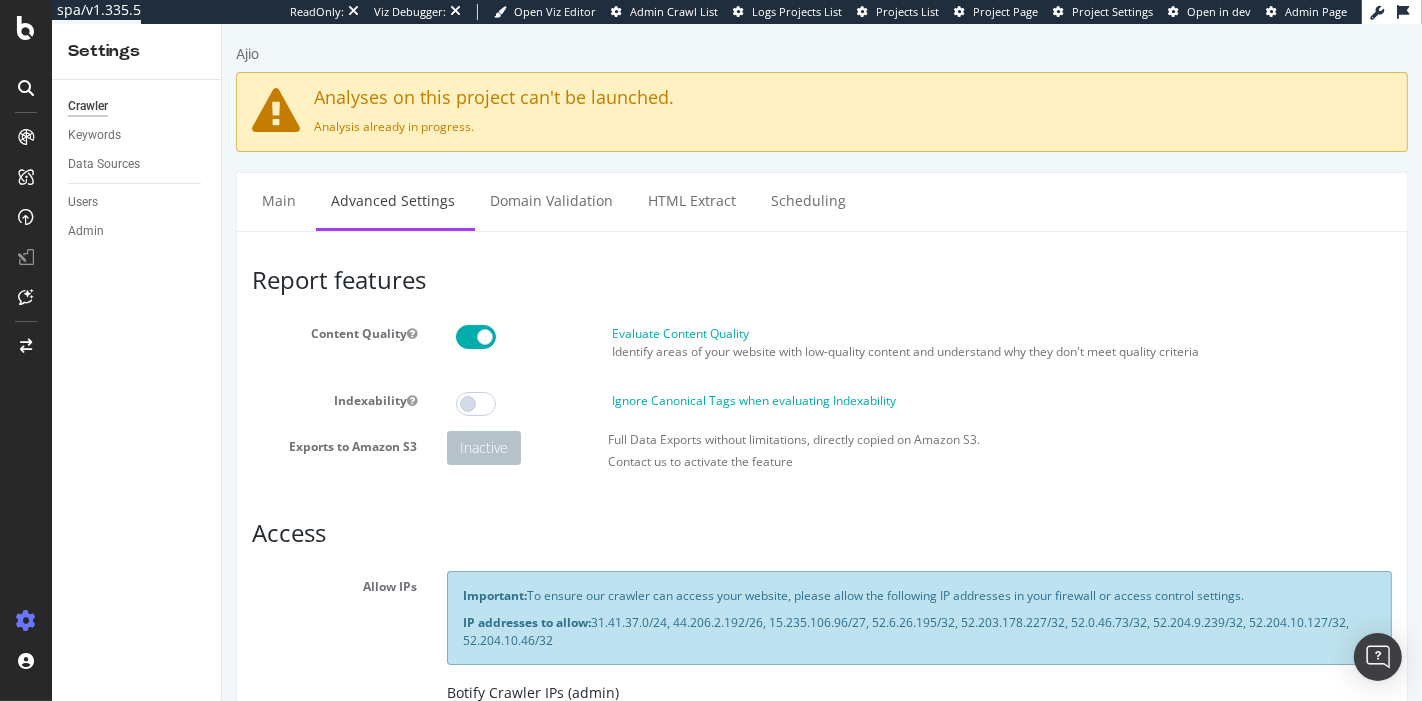 scroll, scrollTop: 0, scrollLeft: 0, axis: both 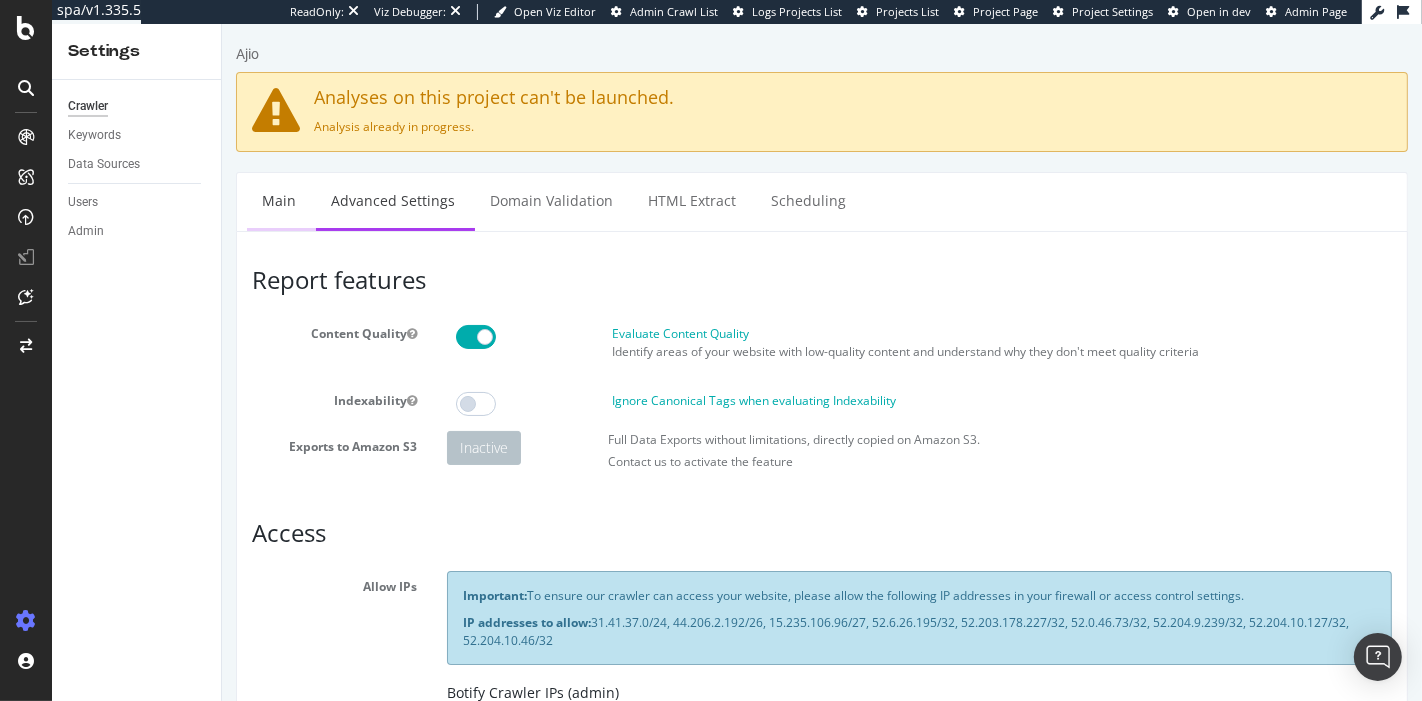 click on "Main" at bounding box center [278, 200] 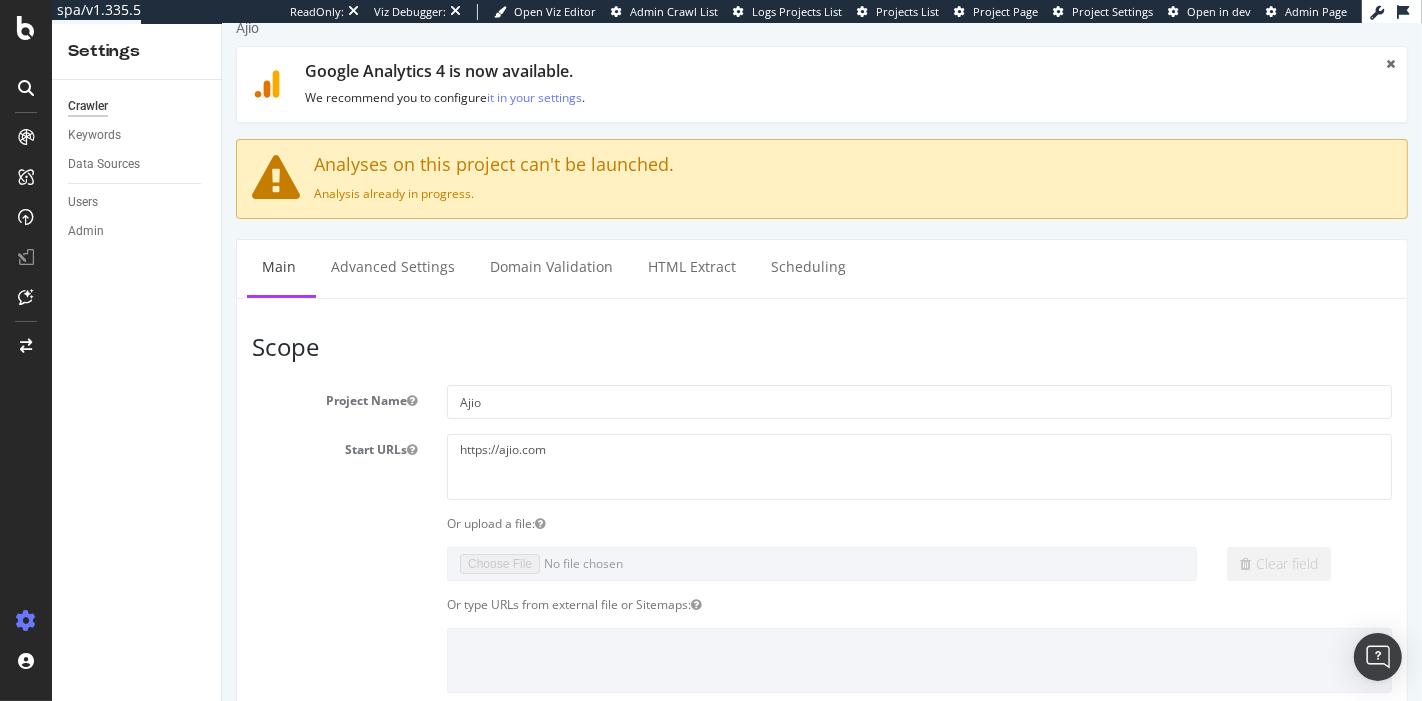 scroll, scrollTop: 24, scrollLeft: 0, axis: vertical 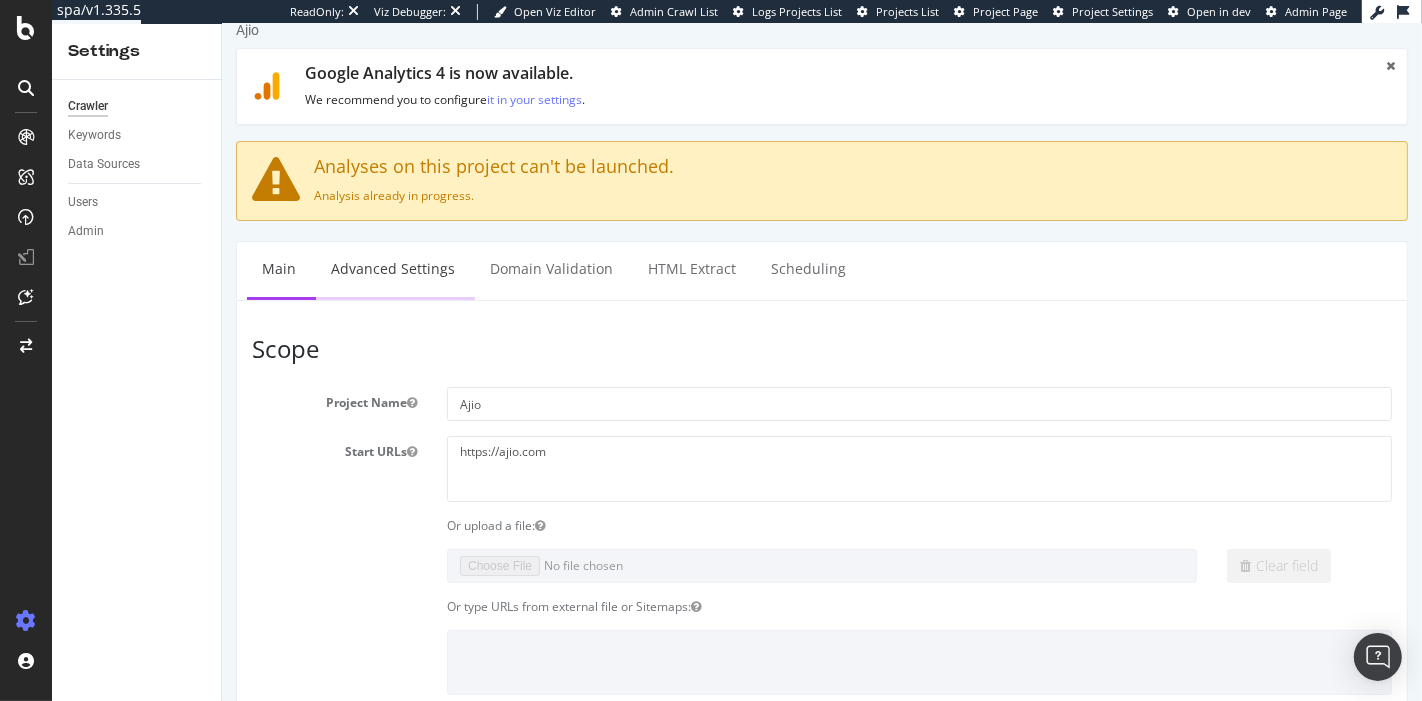 click on "Advanced Settings" at bounding box center [392, 269] 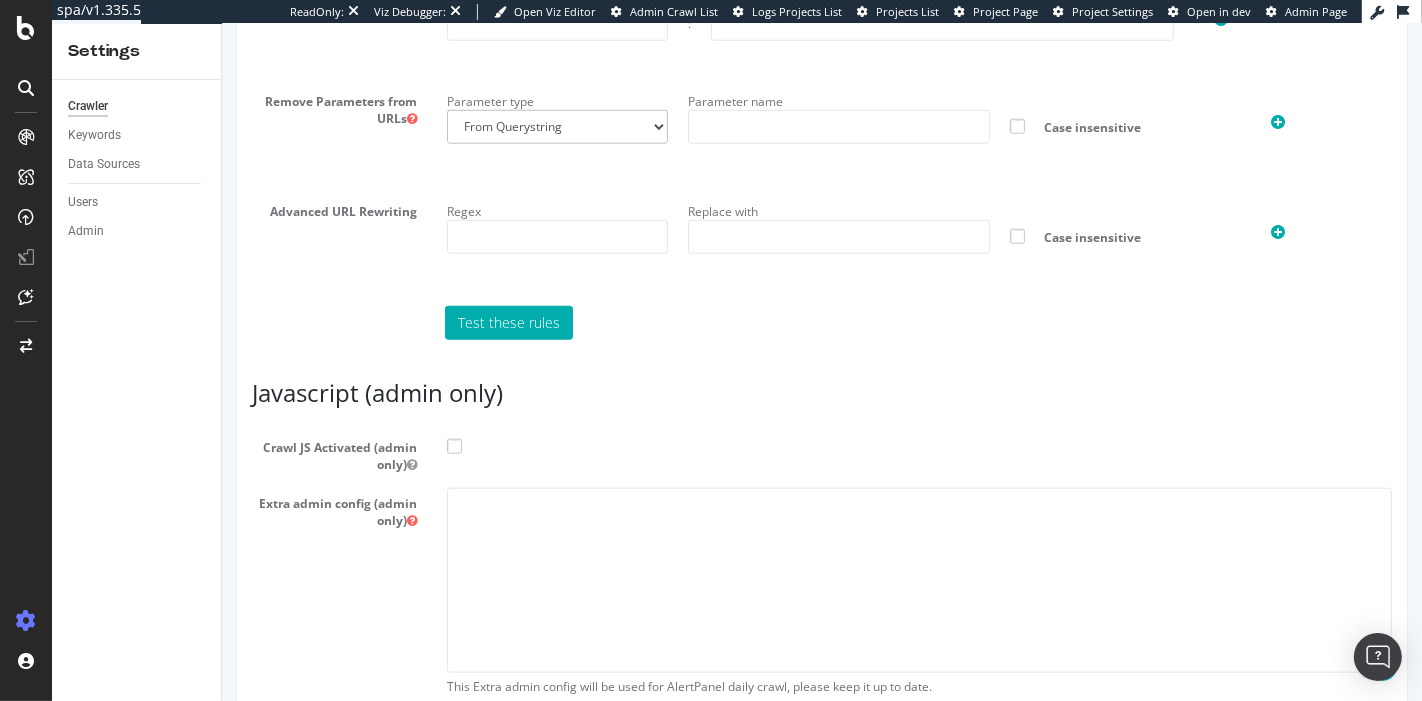 scroll, scrollTop: 1724, scrollLeft: 0, axis: vertical 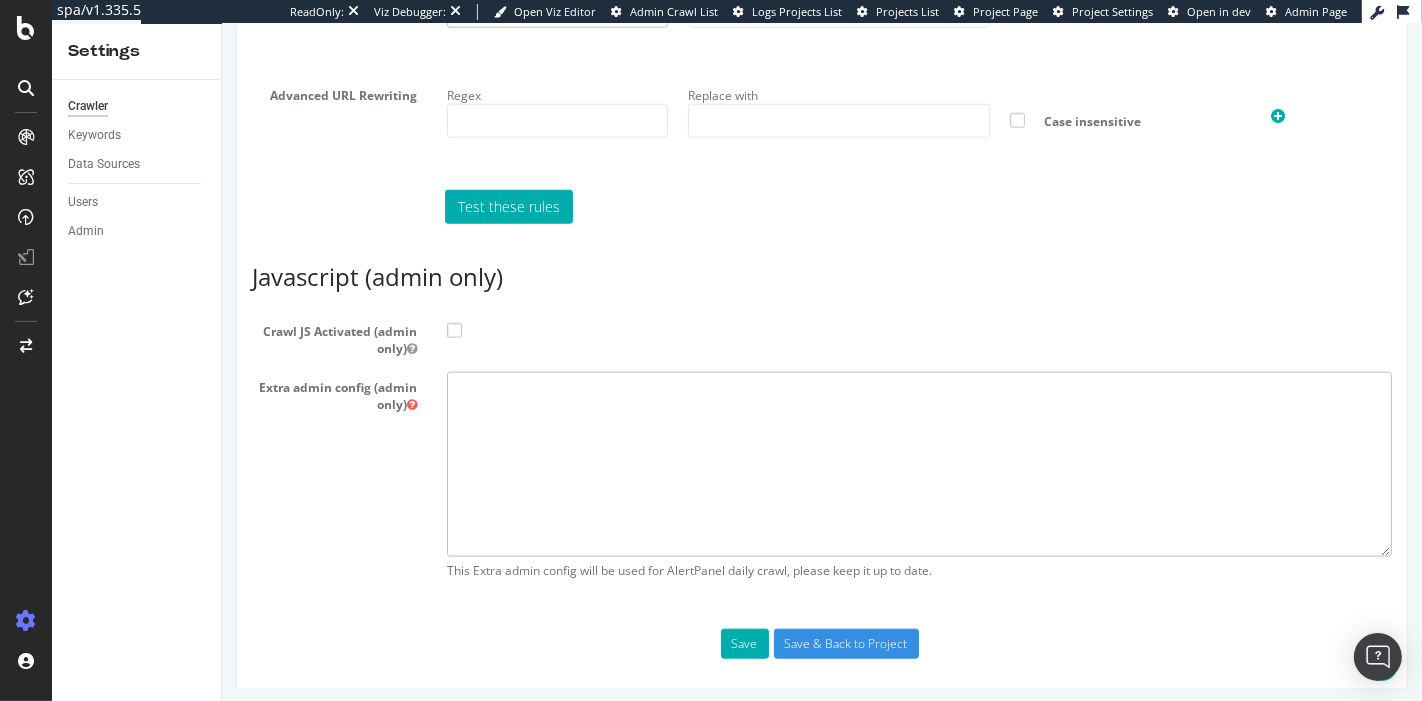 click at bounding box center (918, 464) 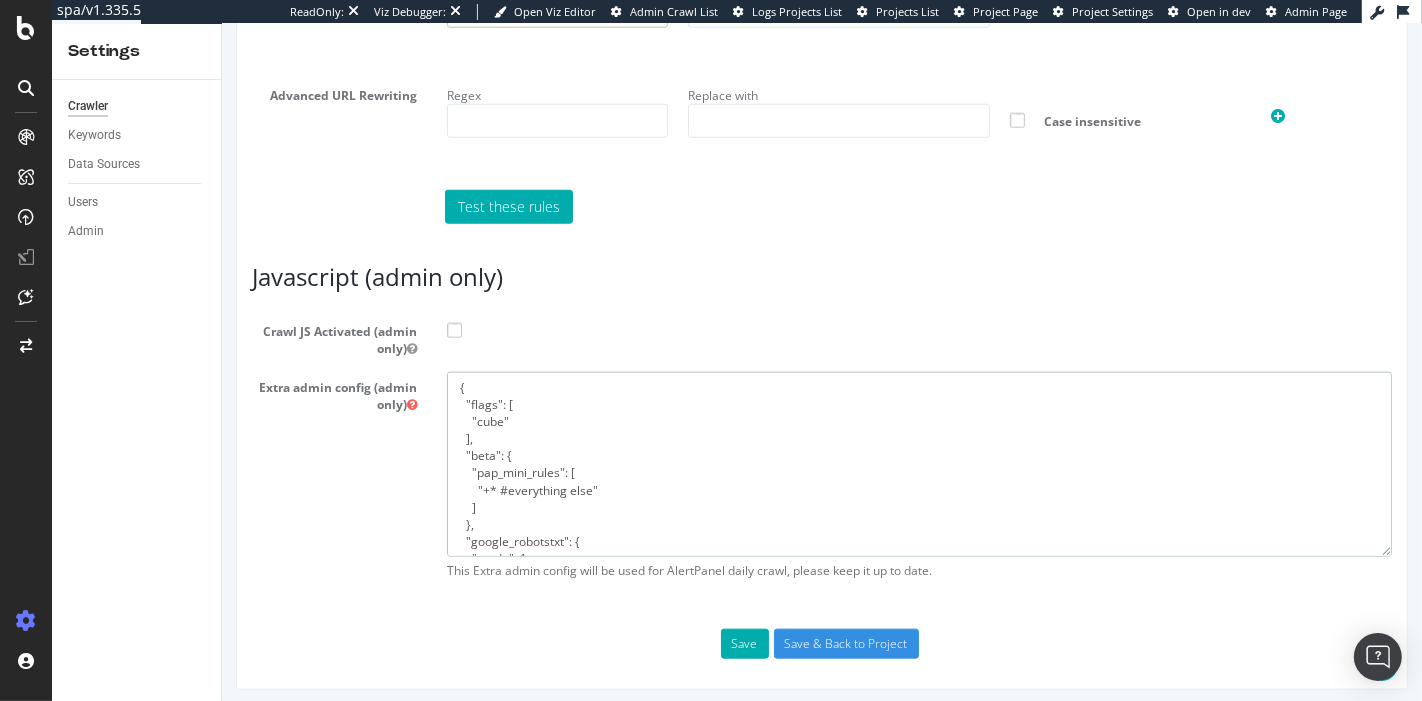 scroll, scrollTop: 62, scrollLeft: 0, axis: vertical 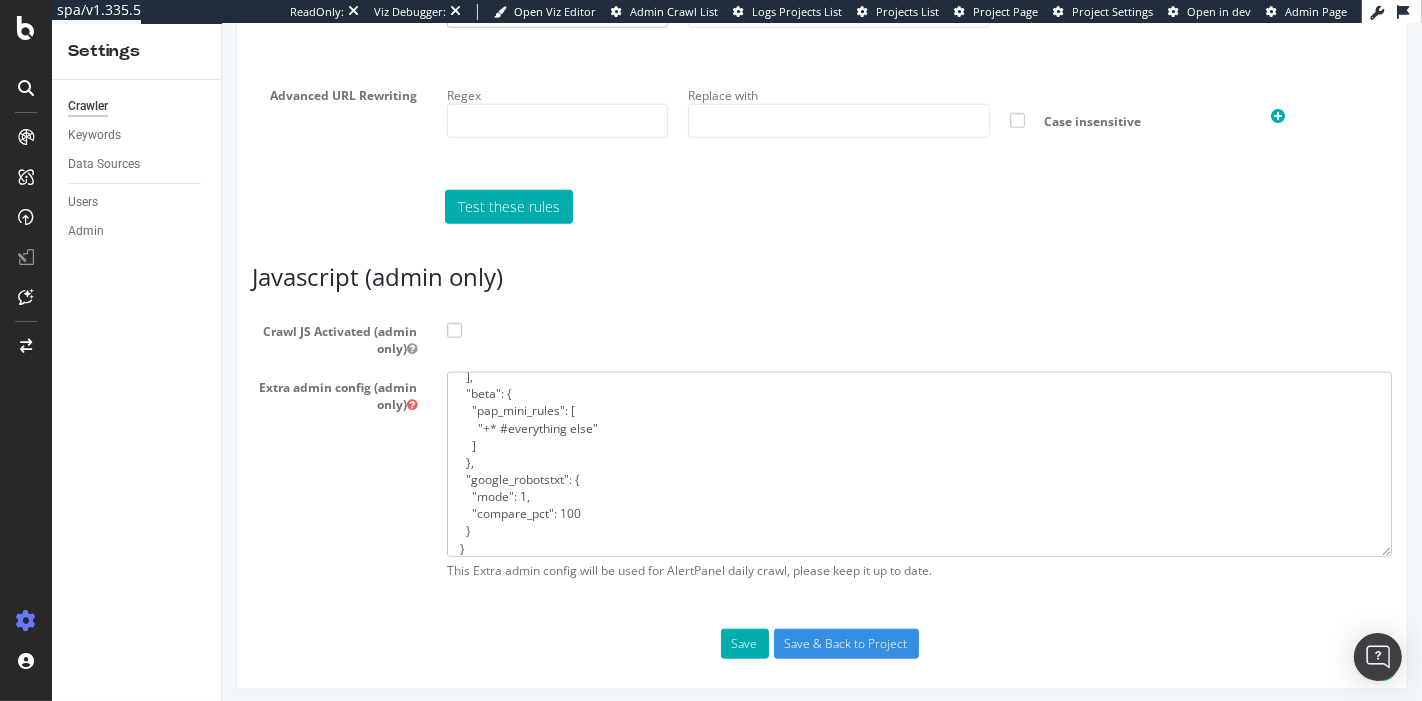 type on "{
"flags": [
"cube"
],
"beta": {
"pap_mini_rules": [
"+* #everything else"
]
},
"google_robotstxt": {
"mode": 1,
"compare_pct": 100
}
}" 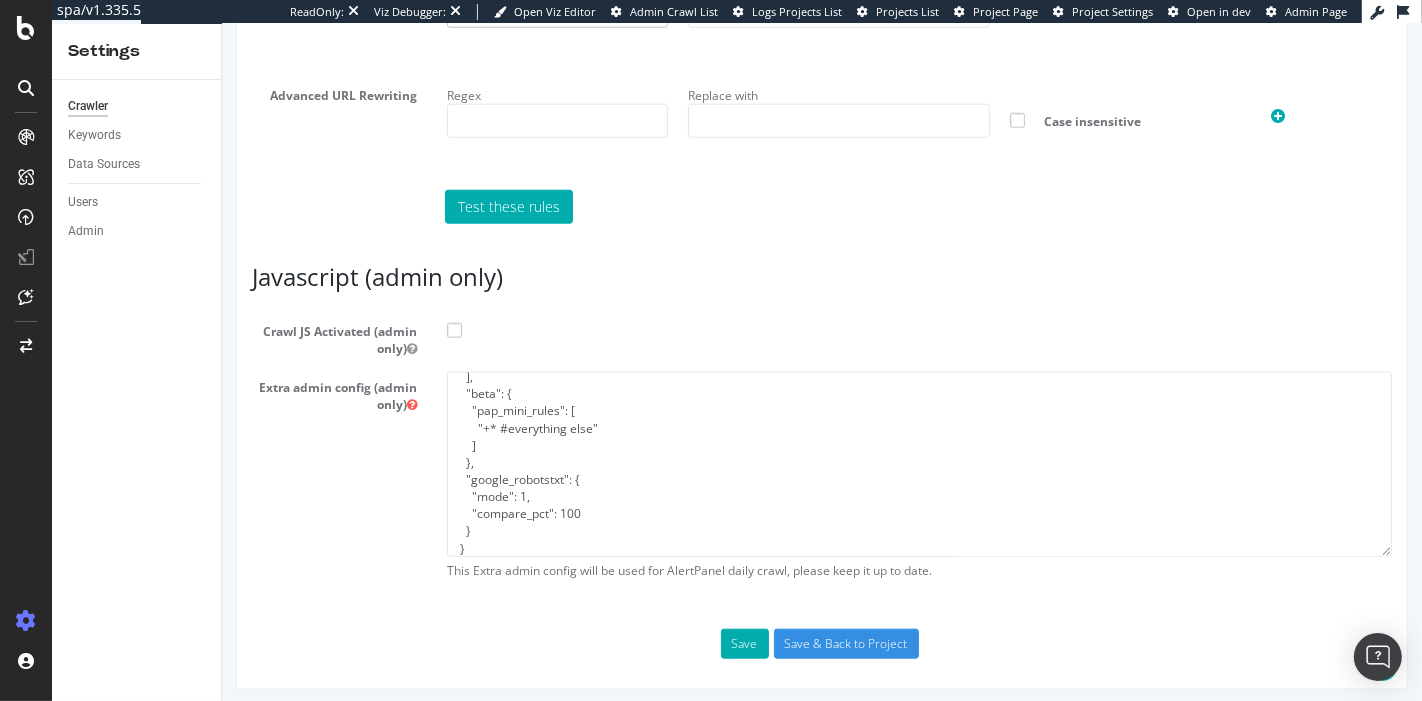 click on "Javascript (admin only) Crawl JS Activated (admin only)
Extra admin config (admin only)
{
"flags": [
"cube"
],
"beta": {
"pap_mini_rules": [
"+* #everything else"
]
},
"google_robotstxt": {
"mode": 1,
"compare_pct": 100
}
} This Extra admin
config will be used for AlertPanel daily crawl, please keep it up to date." at bounding box center [821, 426] 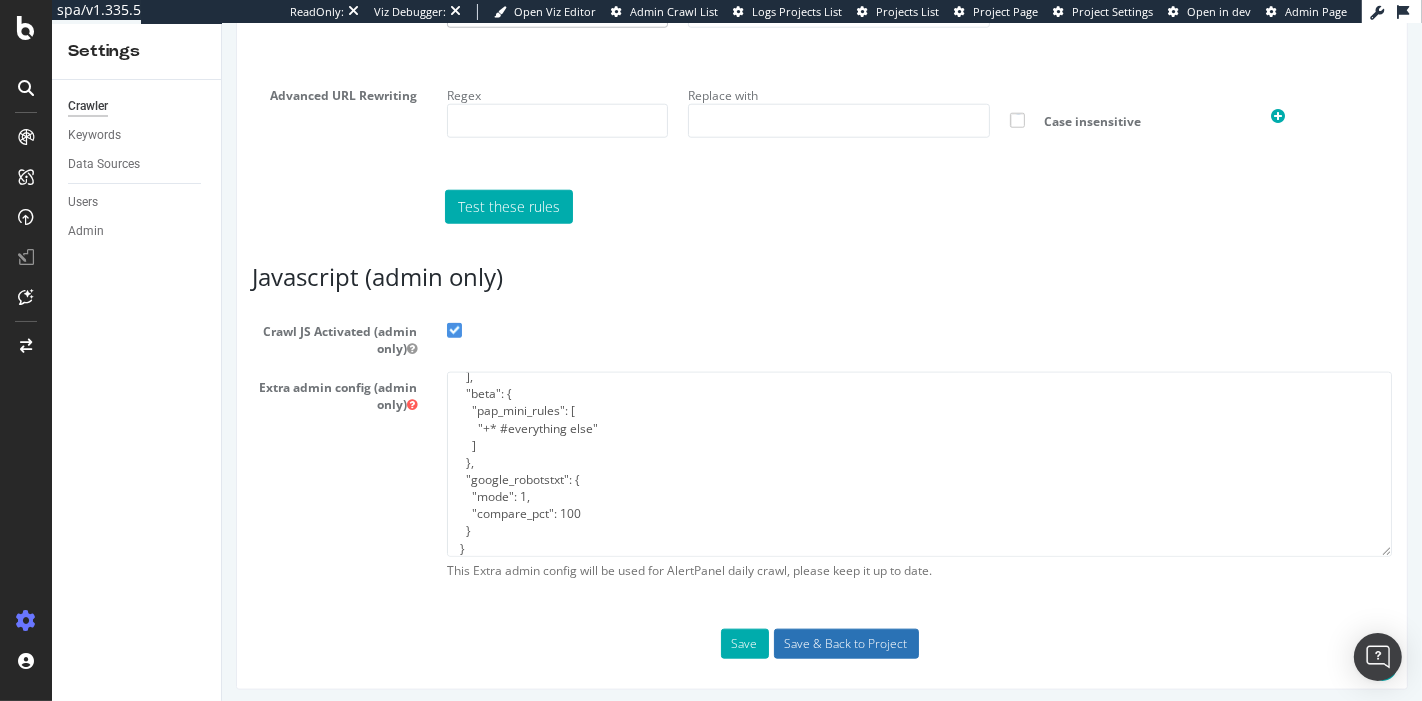 click on "Save & Back to Project" at bounding box center [845, 644] 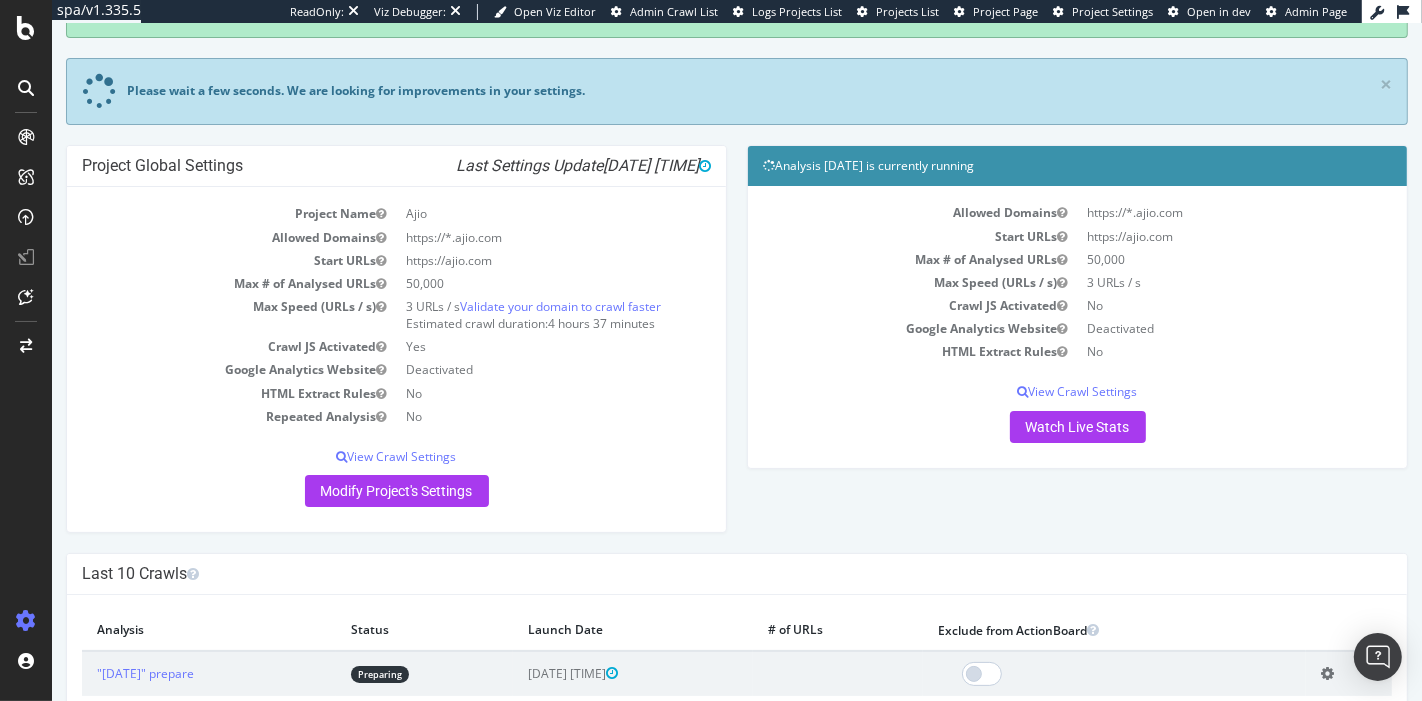 scroll, scrollTop: 184, scrollLeft: 0, axis: vertical 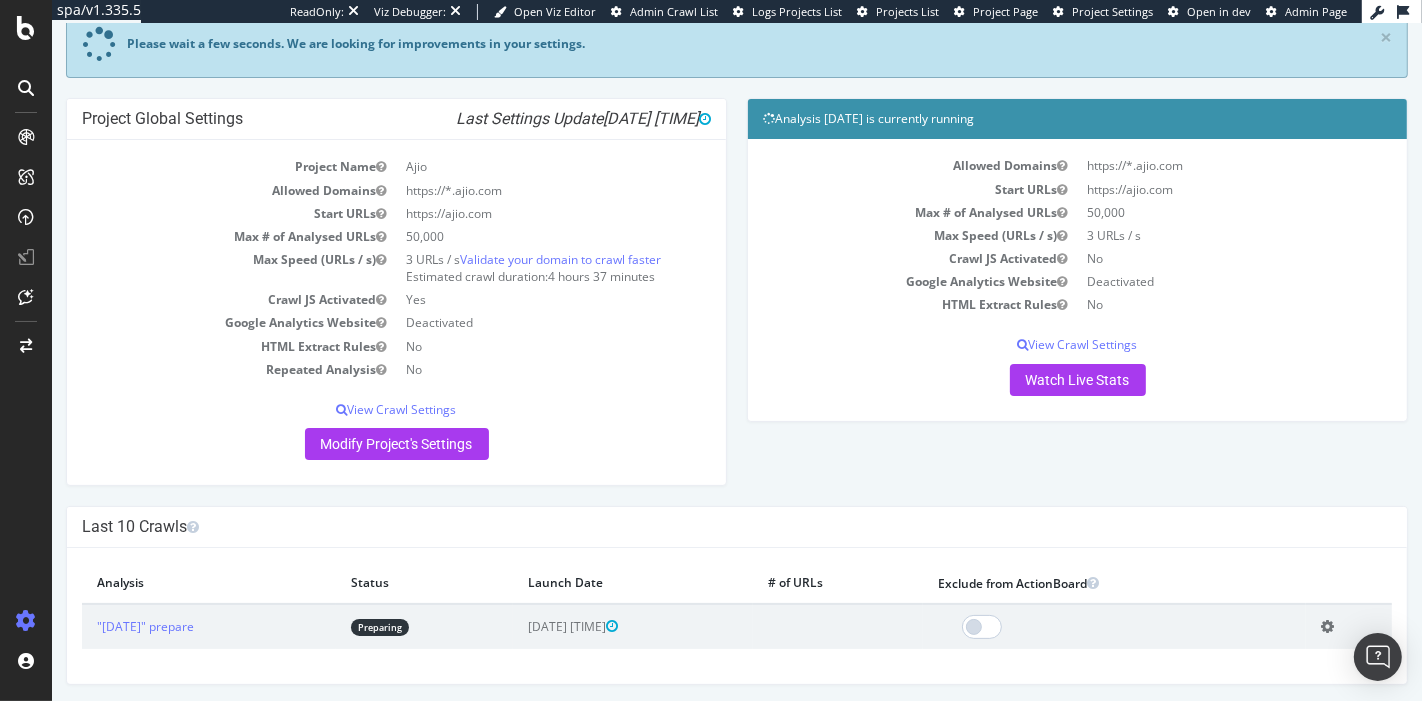 click on "Add name
Delete analysis" at bounding box center (1348, 626) 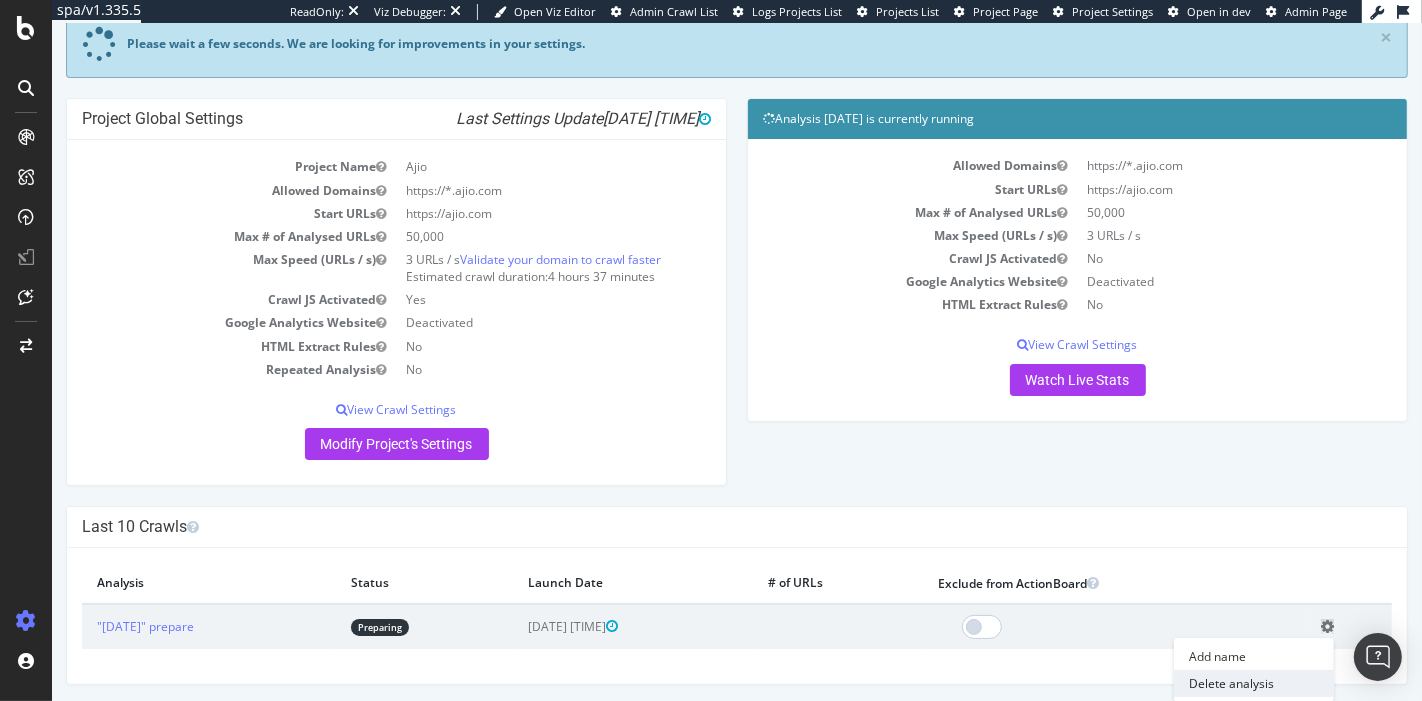 click on "Delete analysis" at bounding box center [1253, 683] 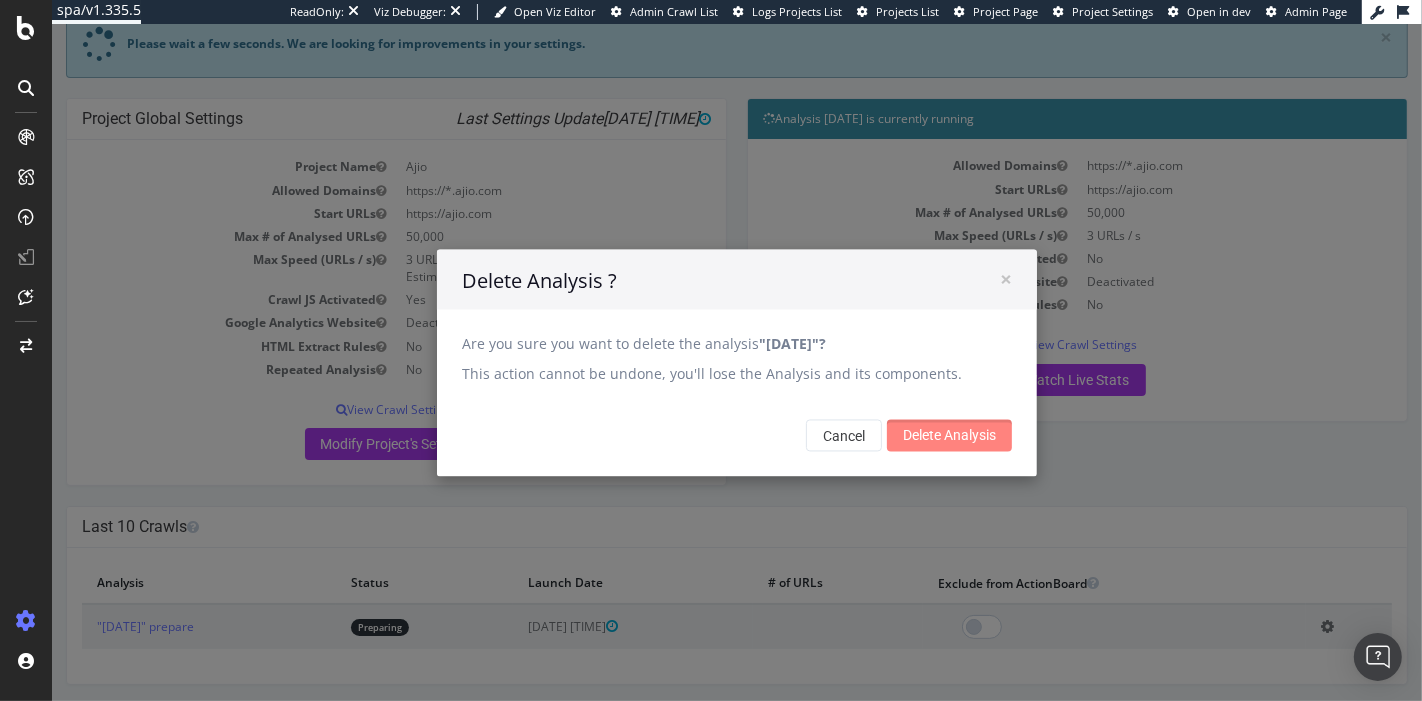 click on "Delete Analysis" at bounding box center (948, 435) 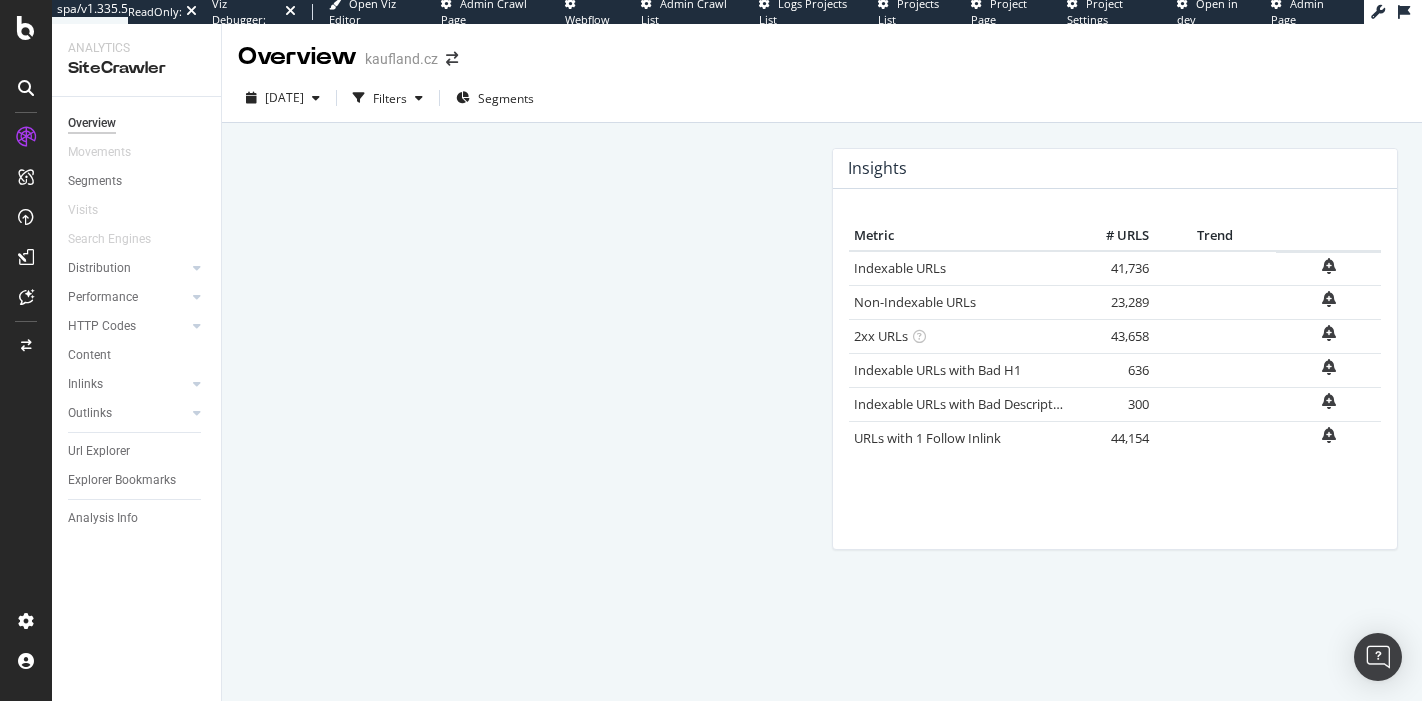 scroll, scrollTop: 0, scrollLeft: 0, axis: both 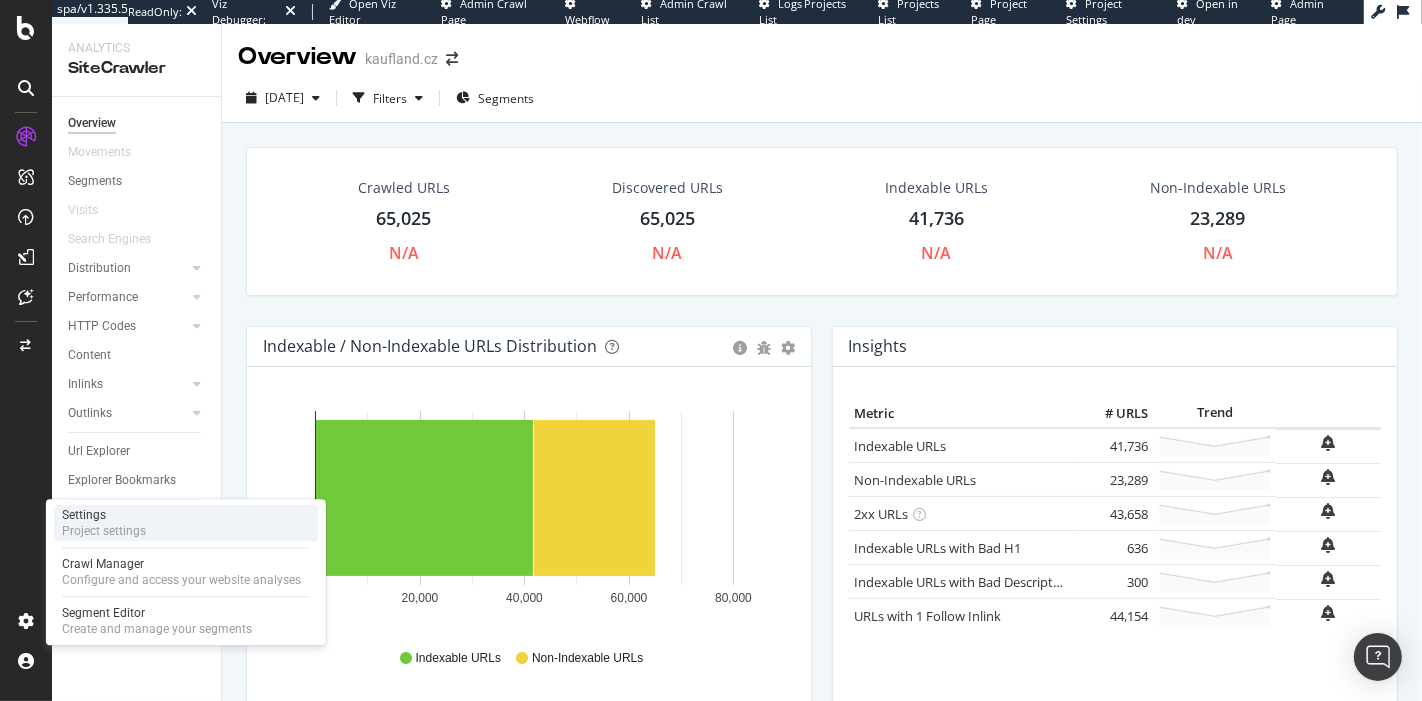 click on "Settings Project settings" at bounding box center (186, 523) 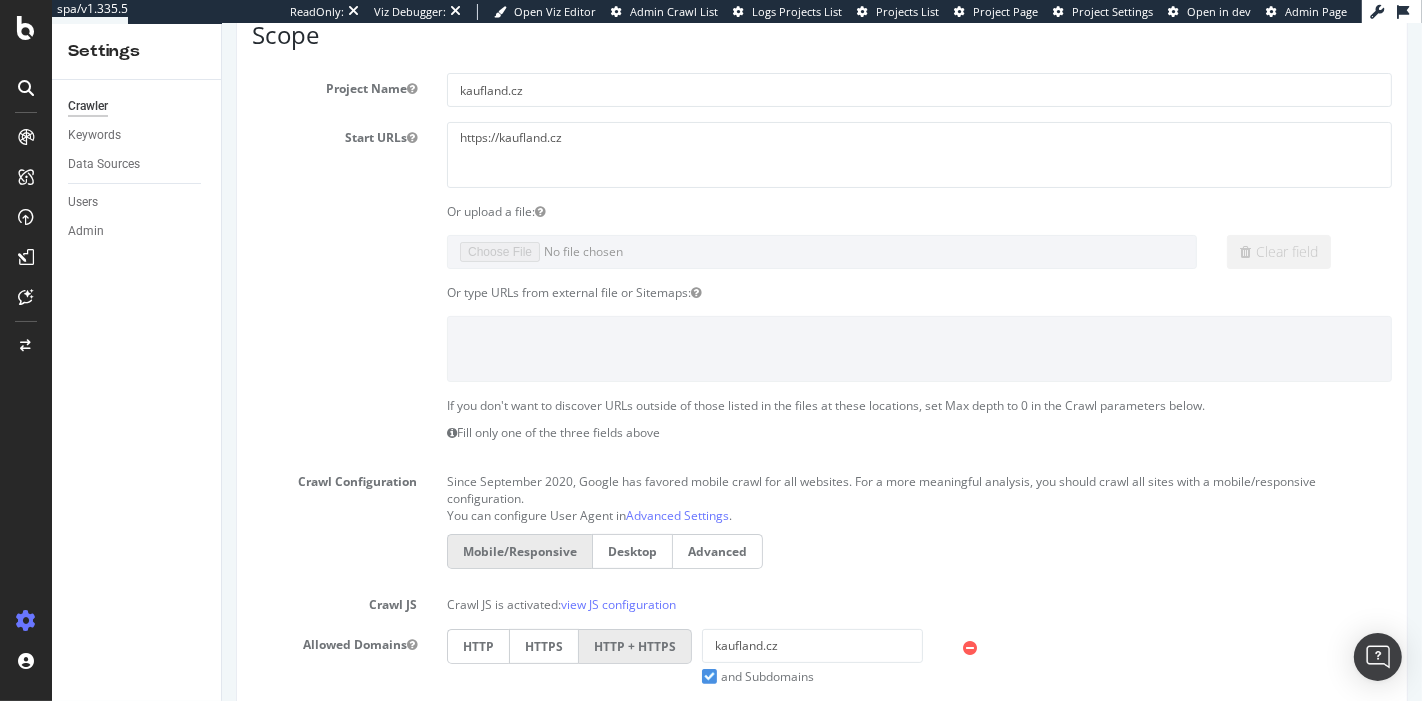 scroll, scrollTop: 0, scrollLeft: 0, axis: both 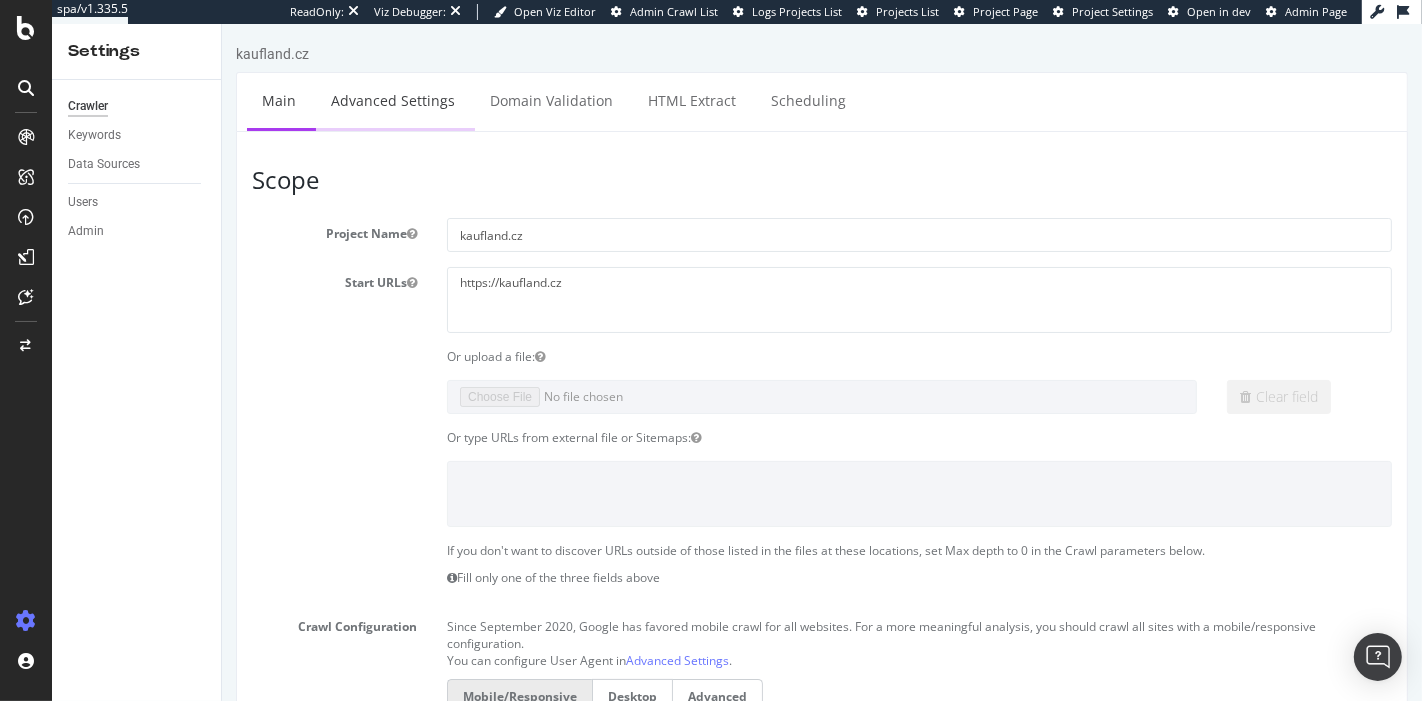 click on "Advanced Settings" at bounding box center [392, 100] 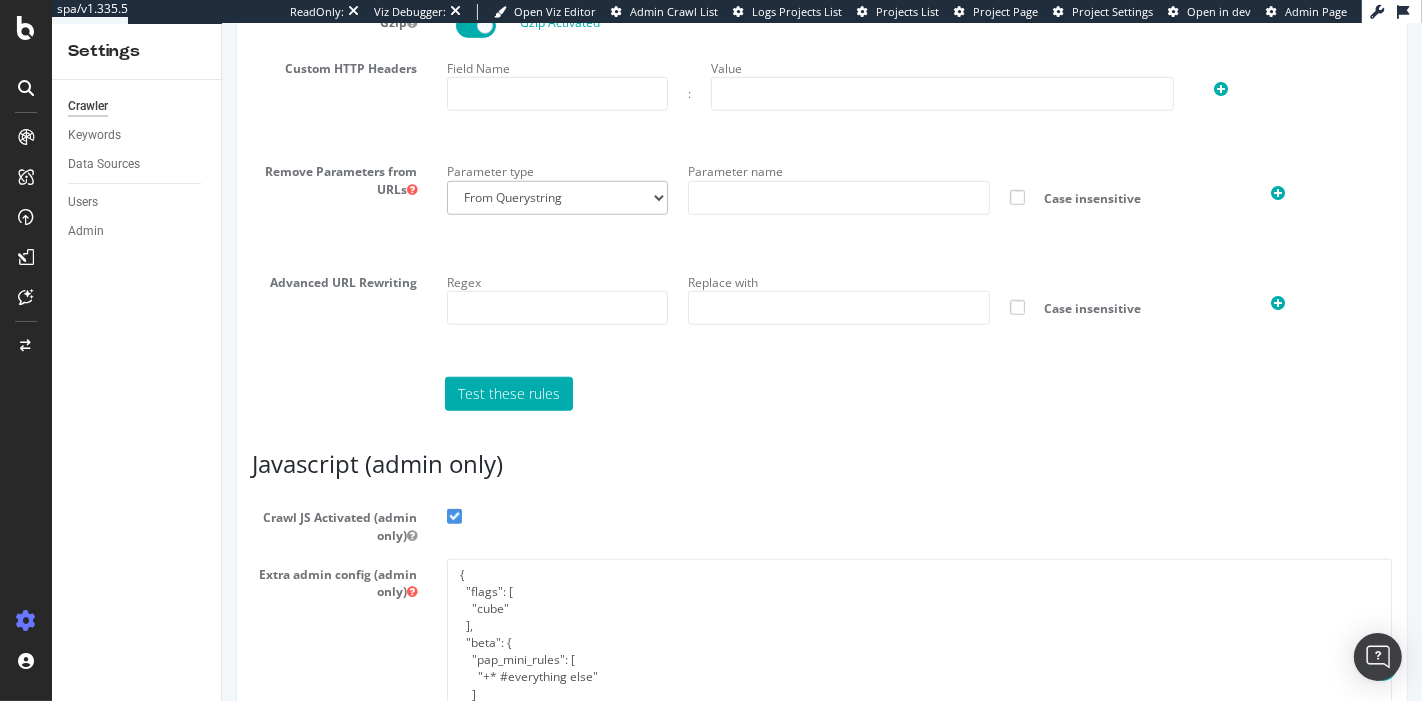scroll, scrollTop: 1593, scrollLeft: 0, axis: vertical 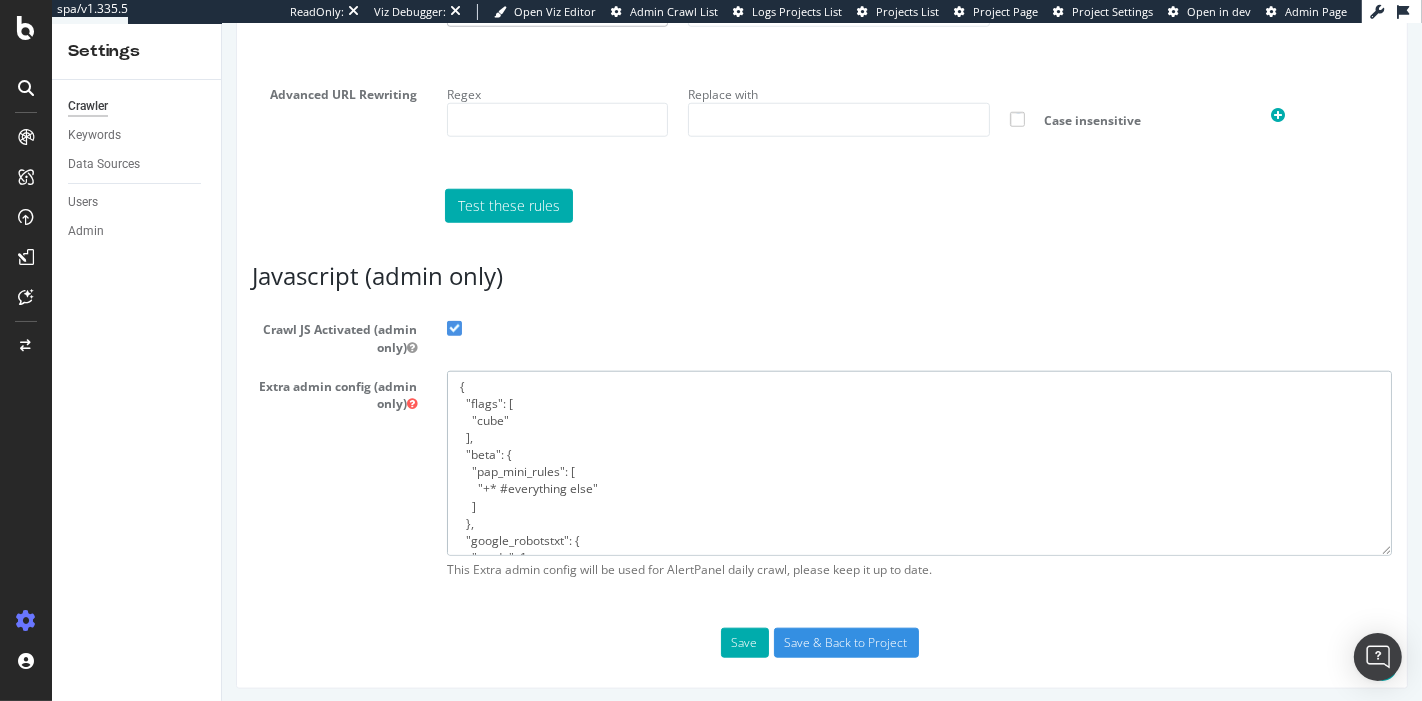 click on "{
"flags": [
"cube"
],
"beta": {
"pap_mini_rules": [
"+* #everything else"
]
},
"google_robotstxt": {
"mode": 1,
"compare_pct": 100
}
}" at bounding box center (918, 463) 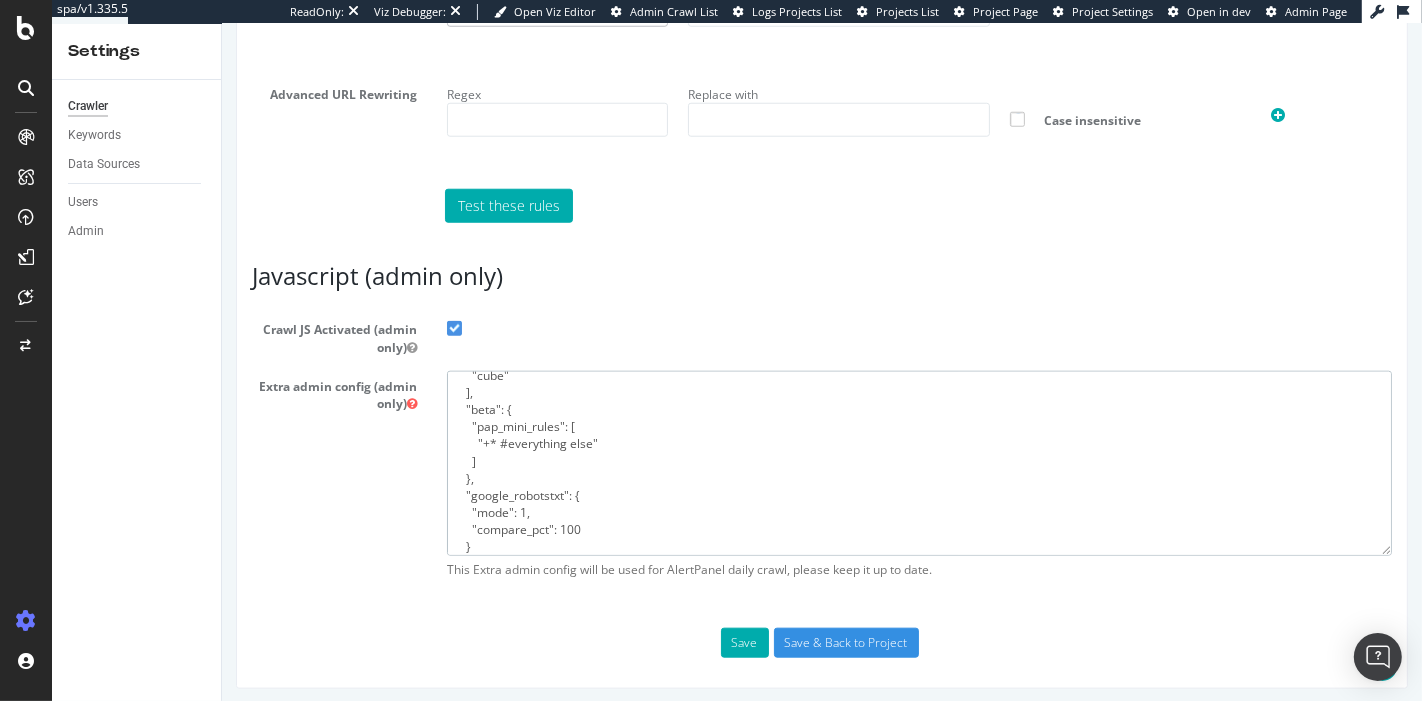 scroll, scrollTop: 68, scrollLeft: 0, axis: vertical 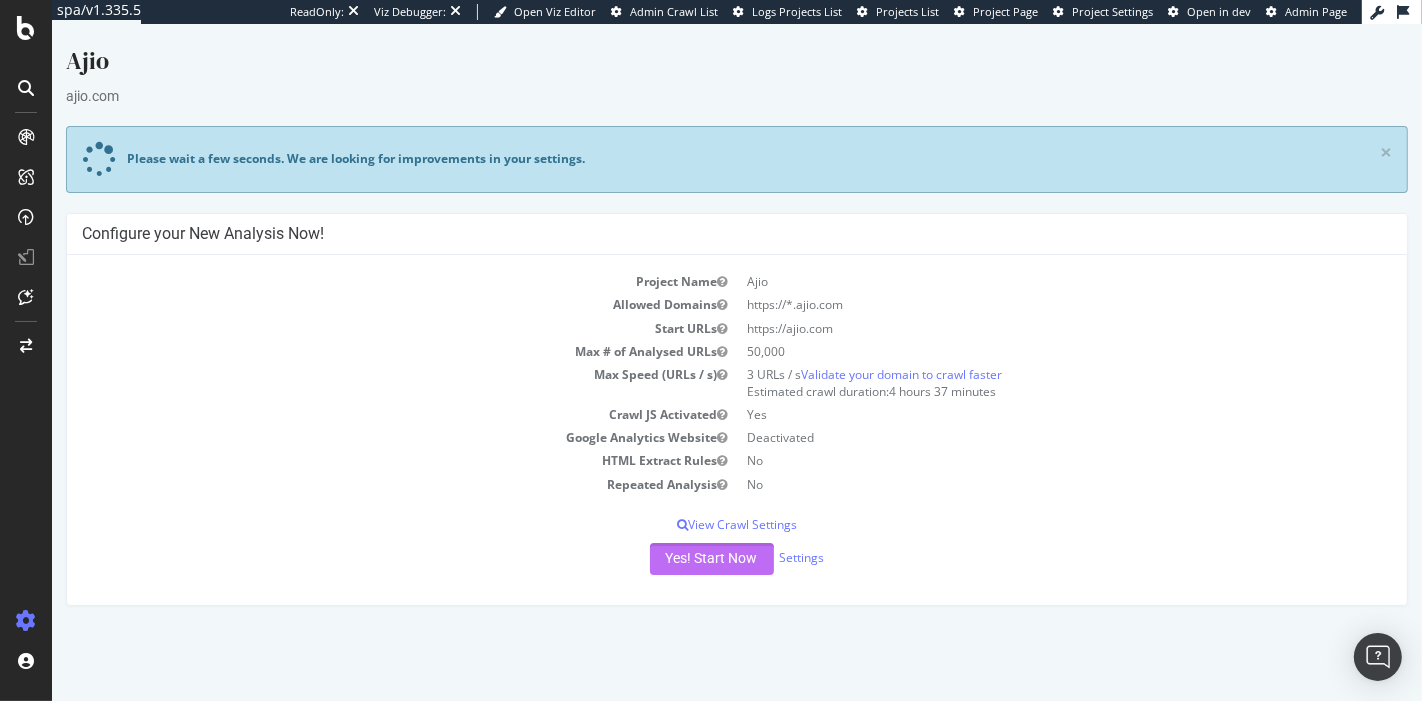 click on "Yes! Start Now" at bounding box center (711, 559) 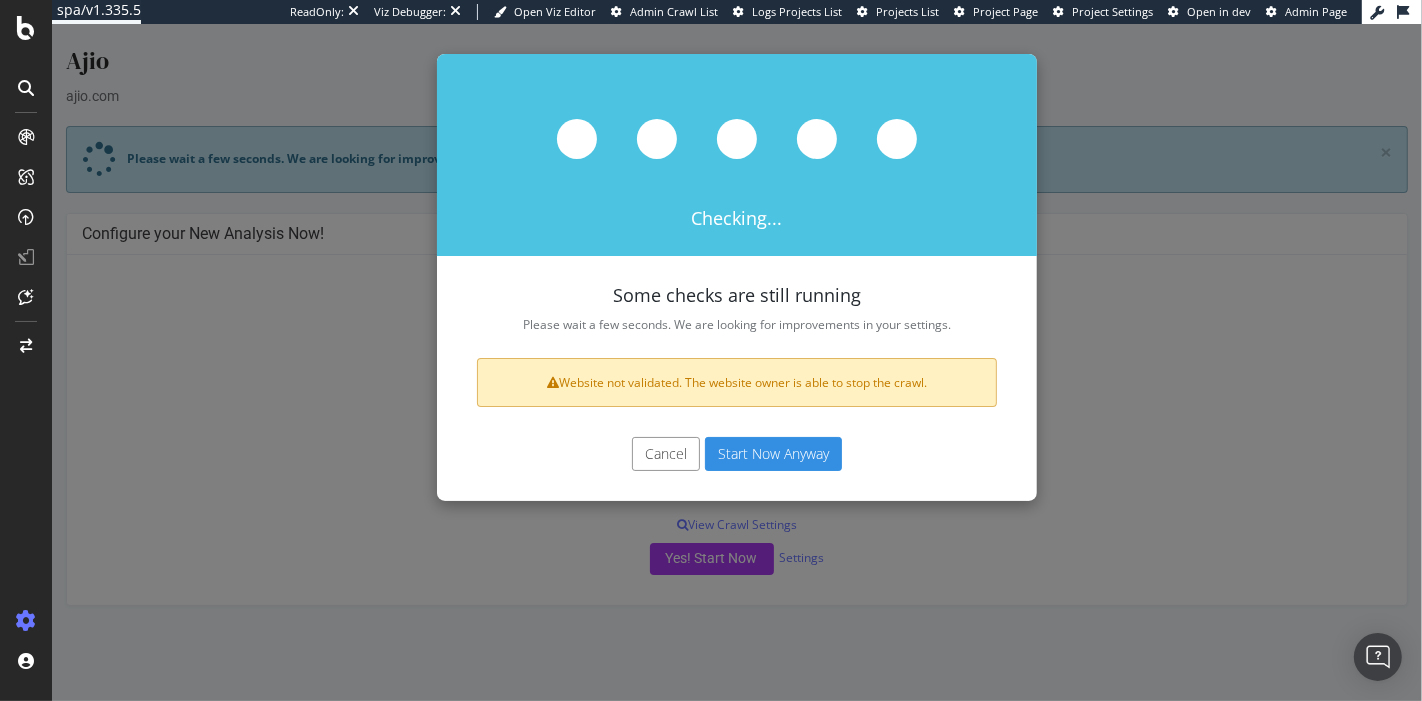 click on "Start Now Anyway" at bounding box center (772, 454) 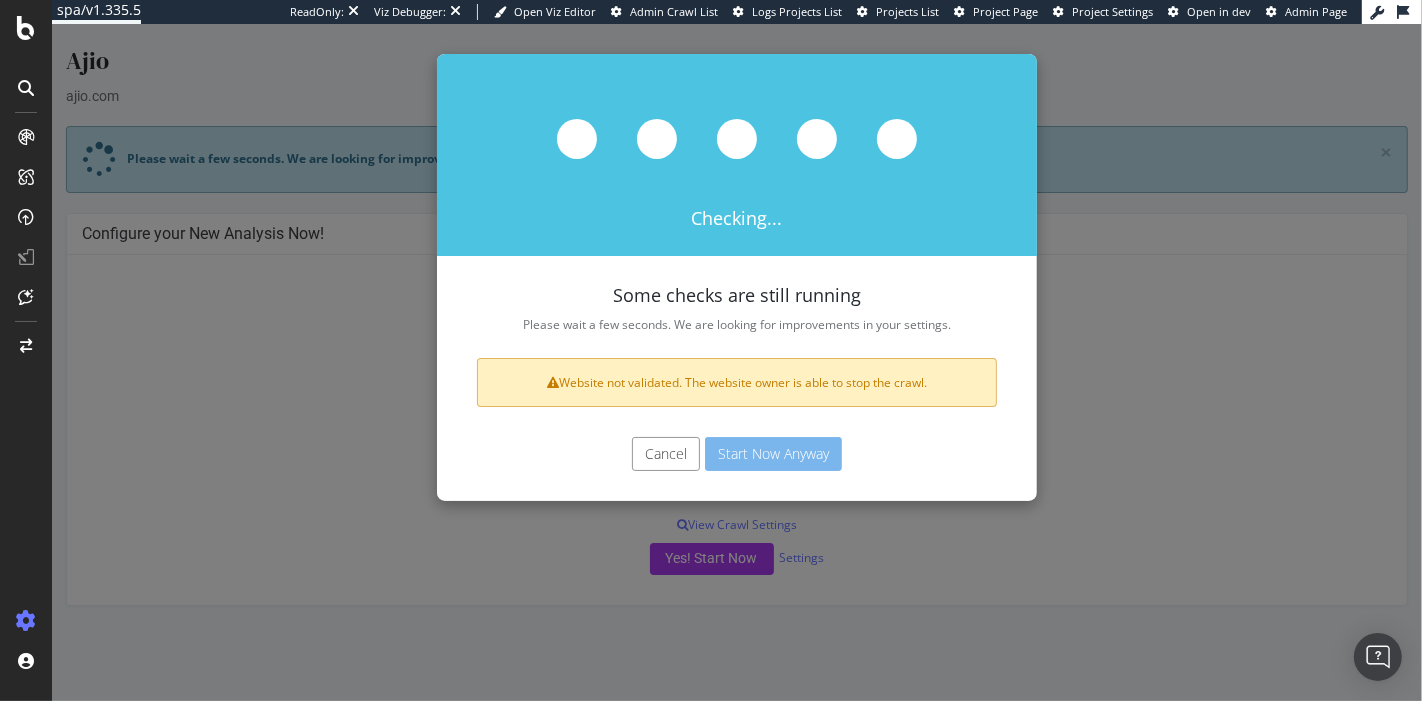 click on "Checking...
Some checks are still running Please wait a few seconds. We are looking for improvements in your settings.   Website not validated. The website owner is able to stop the crawl.
Cancel
Start Now Anyway" at bounding box center [736, 362] 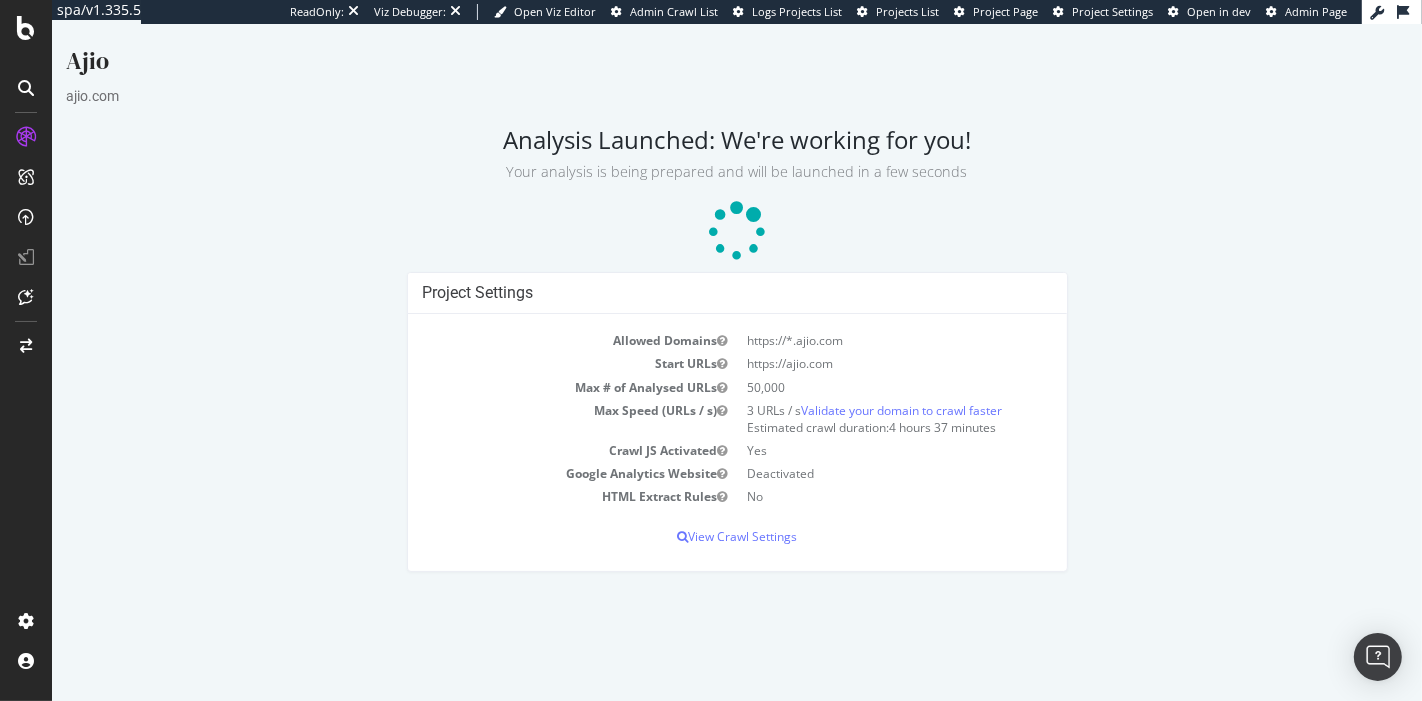 scroll, scrollTop: 0, scrollLeft: 0, axis: both 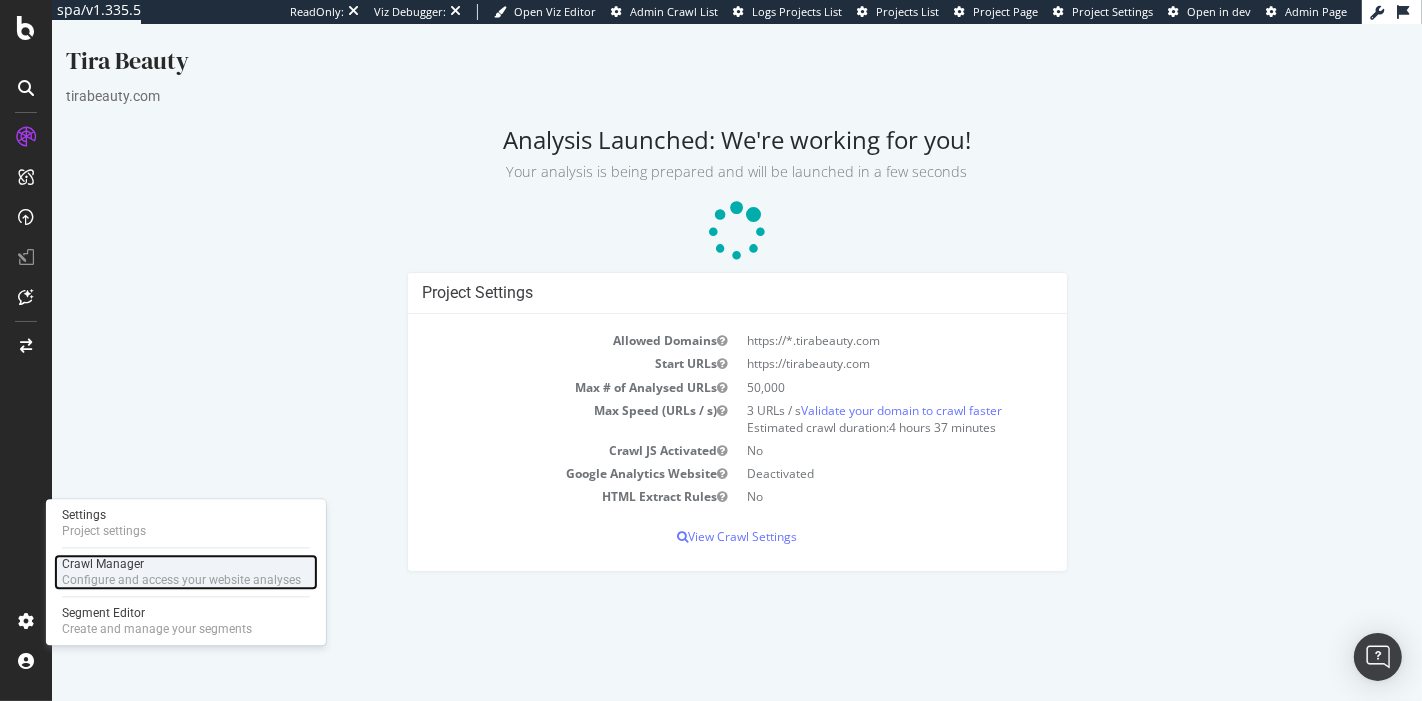 click on "Configure and access your website analyses" at bounding box center [181, 580] 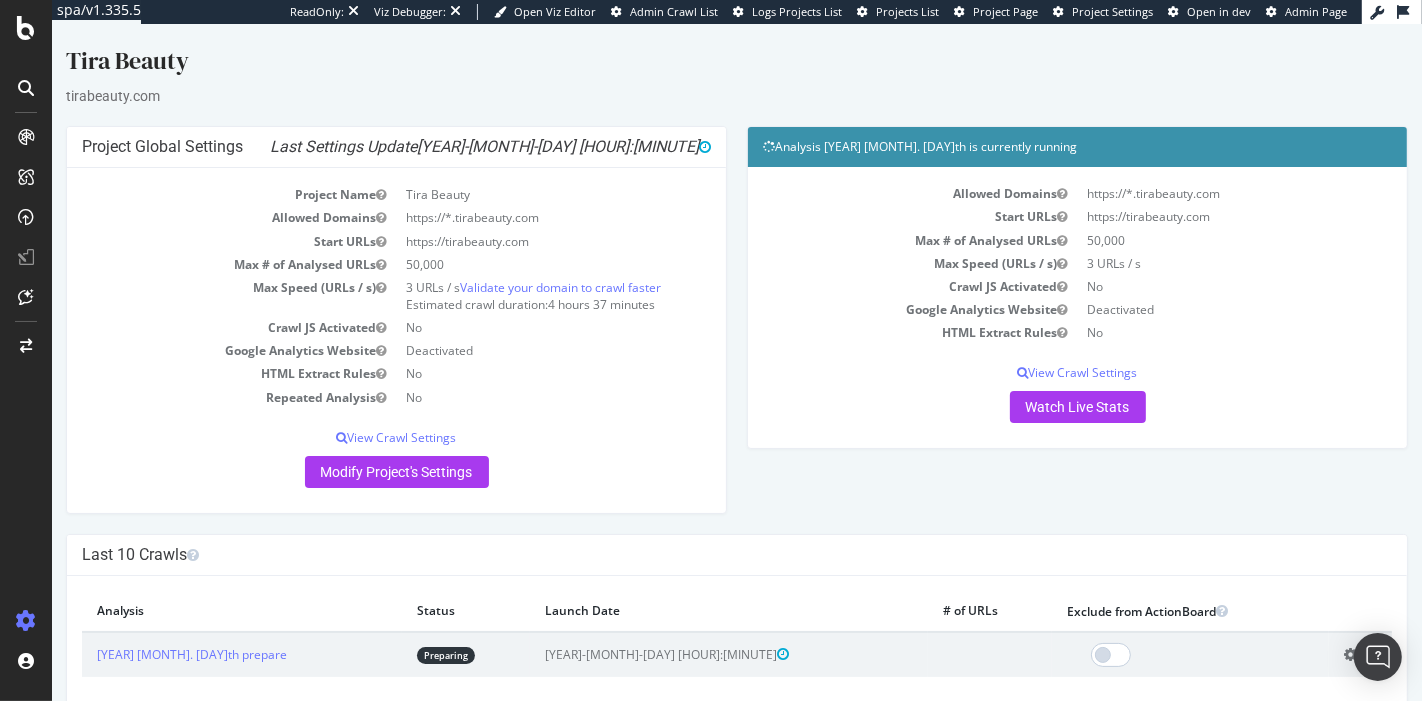 scroll, scrollTop: 0, scrollLeft: 0, axis: both 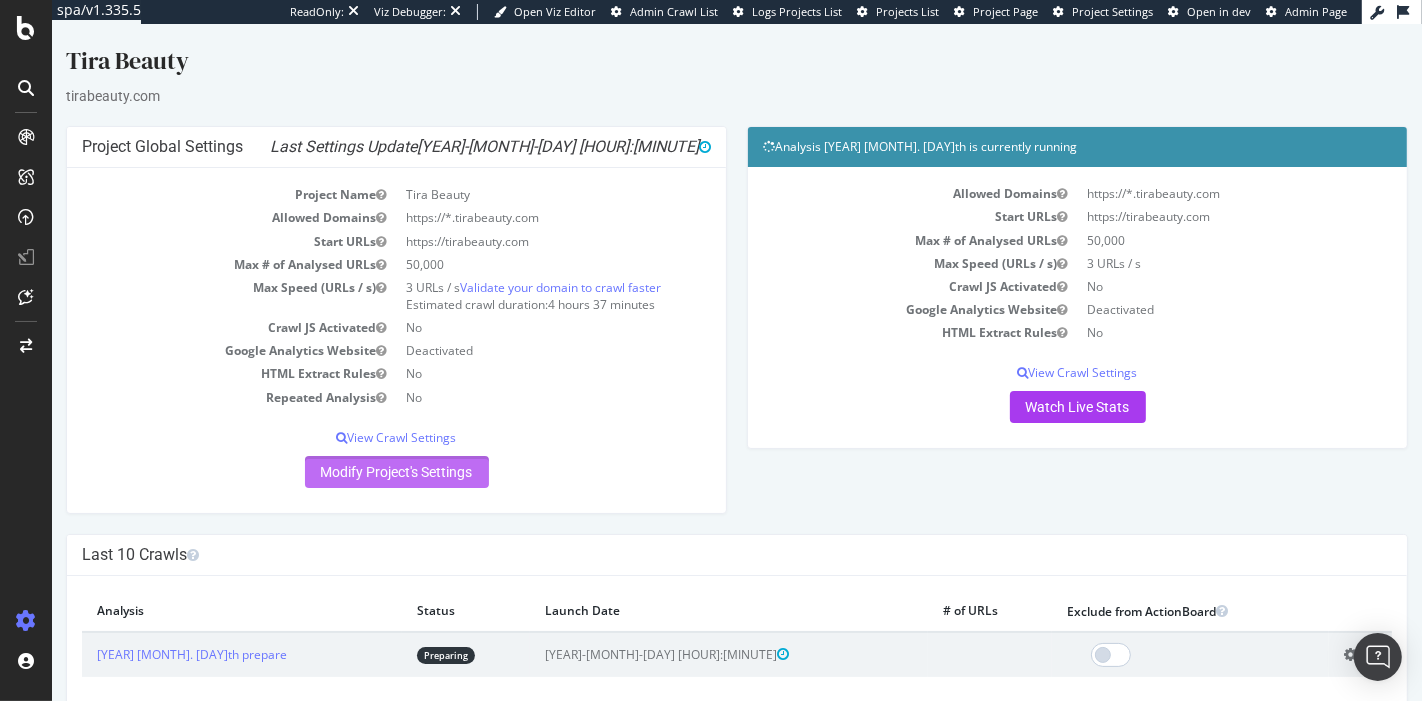 click on "Modify Project's Settings" at bounding box center [396, 472] 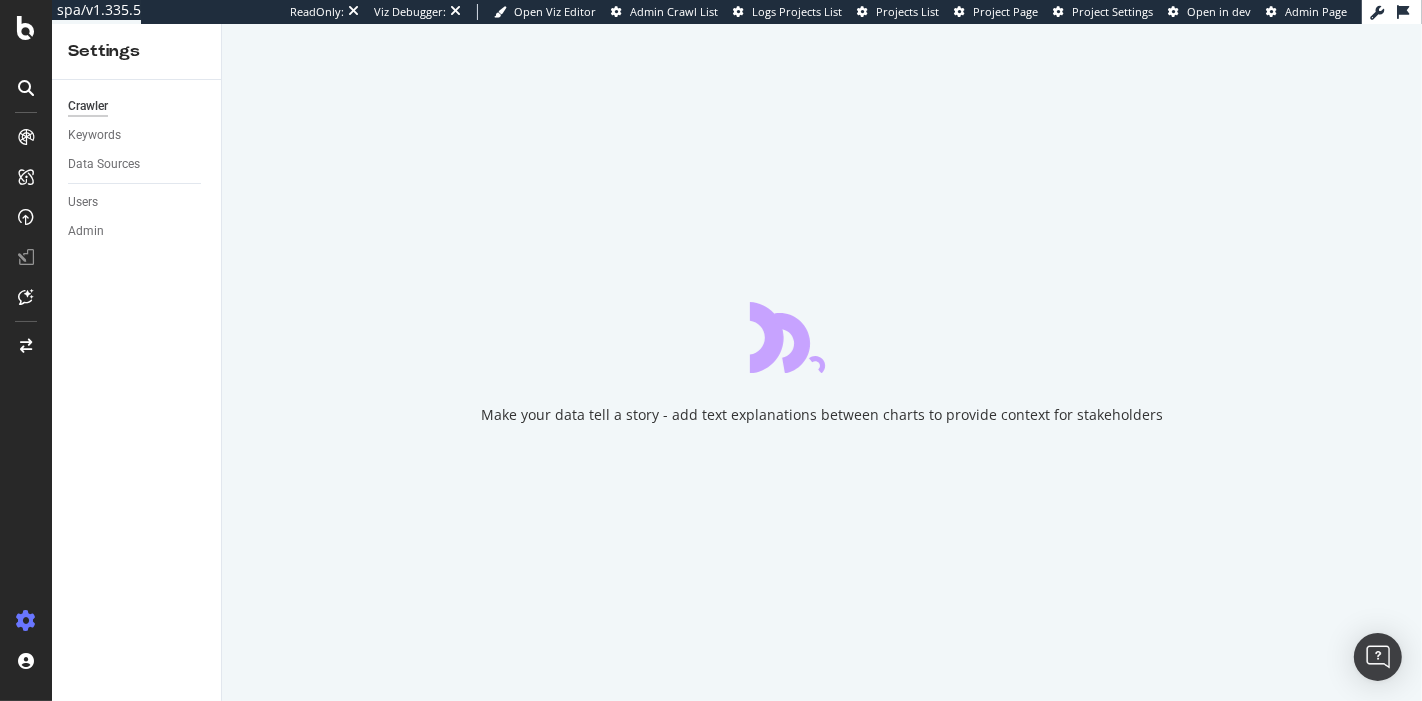 scroll, scrollTop: 0, scrollLeft: 0, axis: both 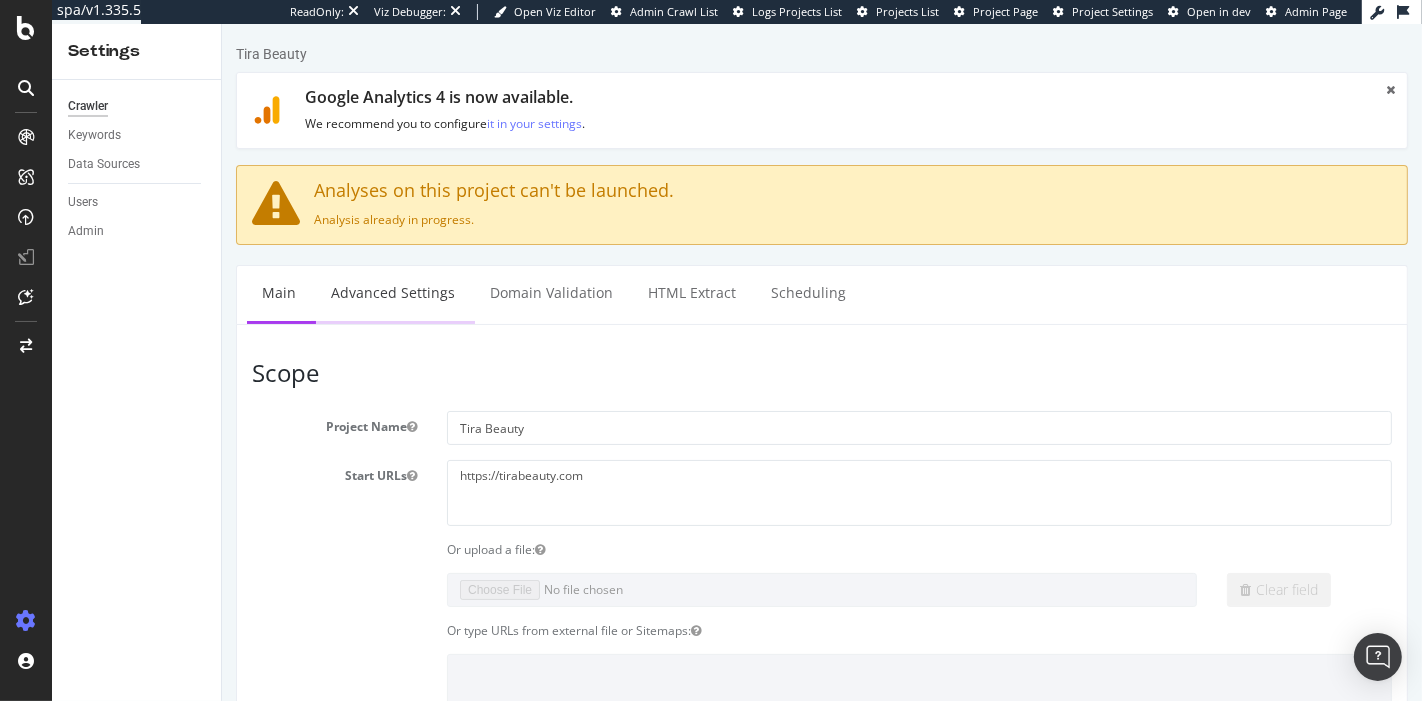 click on "Advanced Settings" at bounding box center (392, 293) 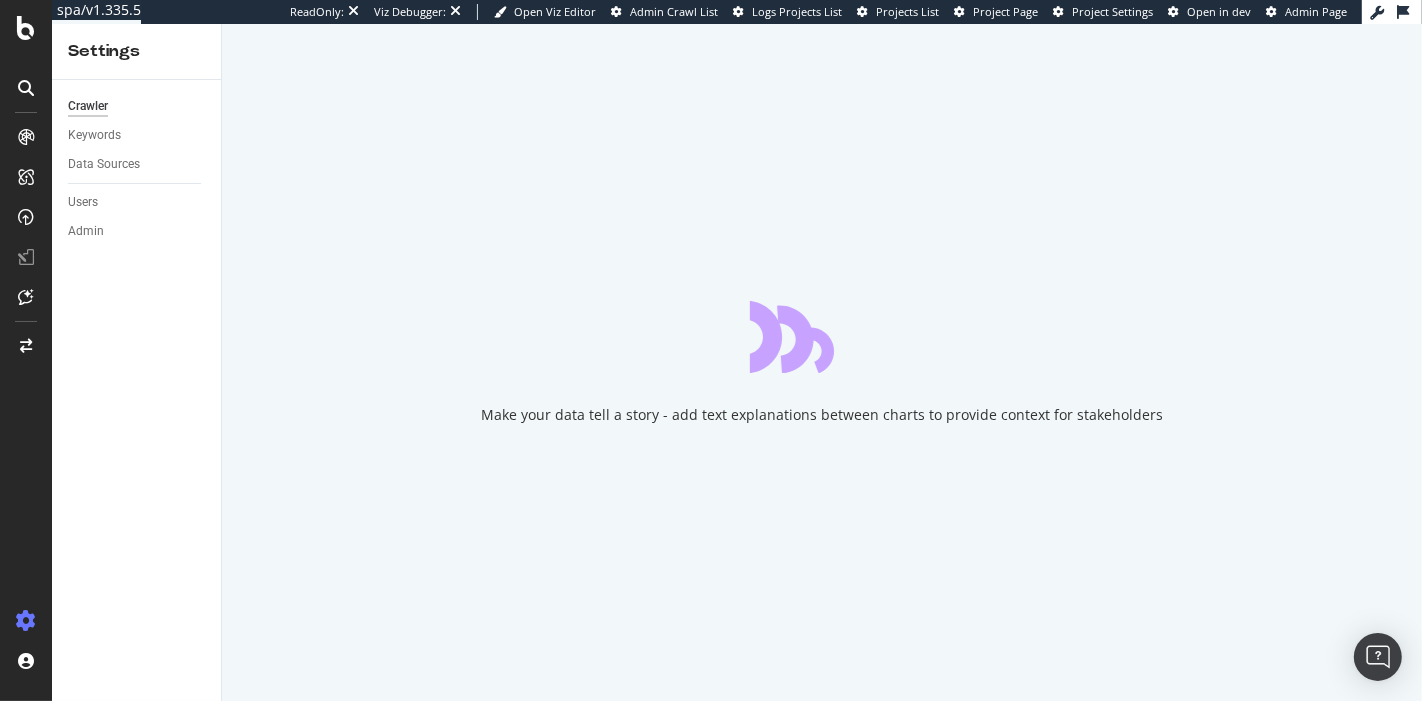 scroll, scrollTop: 0, scrollLeft: 0, axis: both 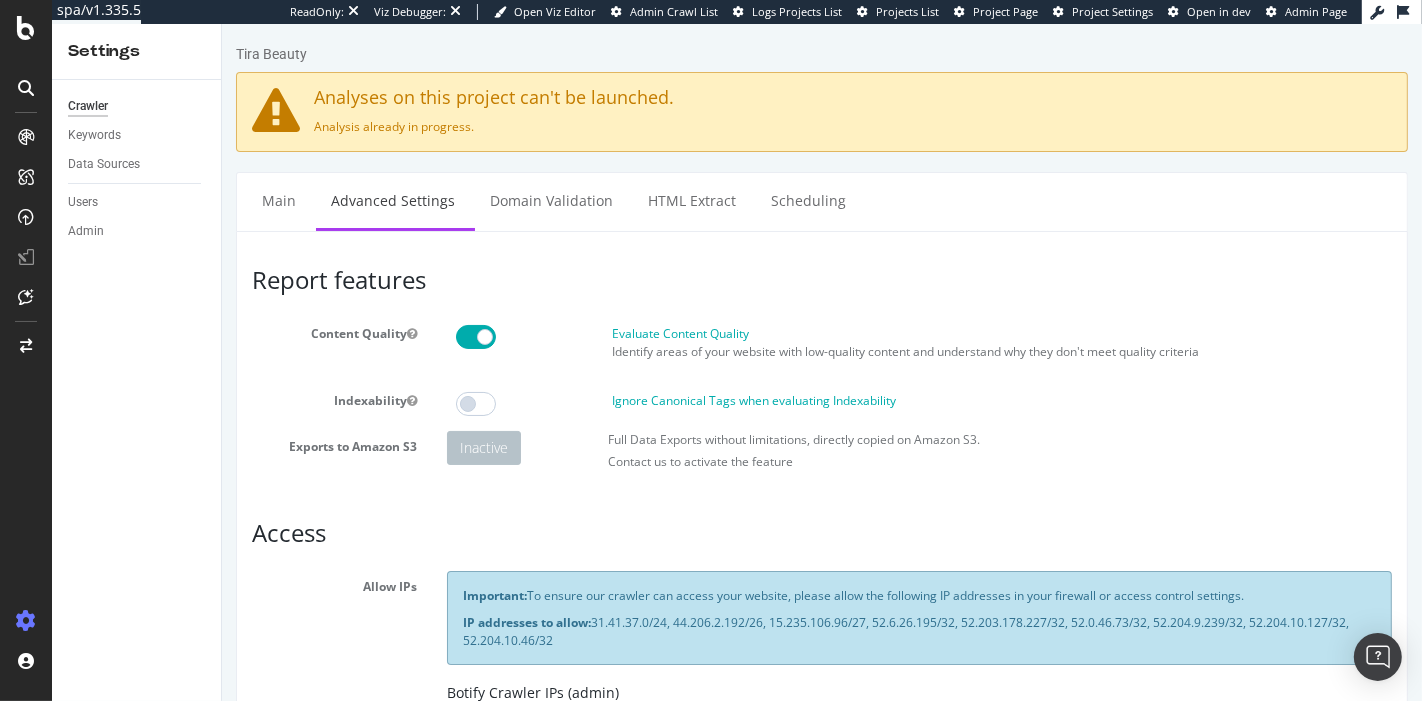 click on "Allow IPs Important:  To ensure our crawler can access your website, please allow the following IP addresses in your firewall or access control settings. IP addresses to allow:  [IP_ADDRESS], [IP_ADDRESS], [IP_ADDRESS], [IP_ADDRESS], [IP_ADDRESS], [IP_ADDRESS], [IP_ADDRESS], [IP_ADDRESS], [IP_ADDRESS] Botify Crawler IPs (admin)
The highlighted IP addresses are currently in use for this project. Grayed-out IPs represent additional Botify crawler addresses that may be used if your project settings change in the future. Please consider allowing all listed IPs to ensure uninterrupted crawling.
[IP_ADDRESS] [IP_ADDRESS] [IP_ADDRESS] [IP_ADDRESS] [IP_ADDRESS] [IP_ADDRESS] [IP_ADDRESS] [IP_ADDRESS] [IP_ADDRESS] Dynamic IPs from AWS ( here ) Desktop User Agent
Botify Googlebot Chrome Firefox Edge Custom Mozilla/5.0 (compatible; botify; http://botify.com) Mobile User Agent
Botify Googlebot Safari iPad" at bounding box center (821, 859) 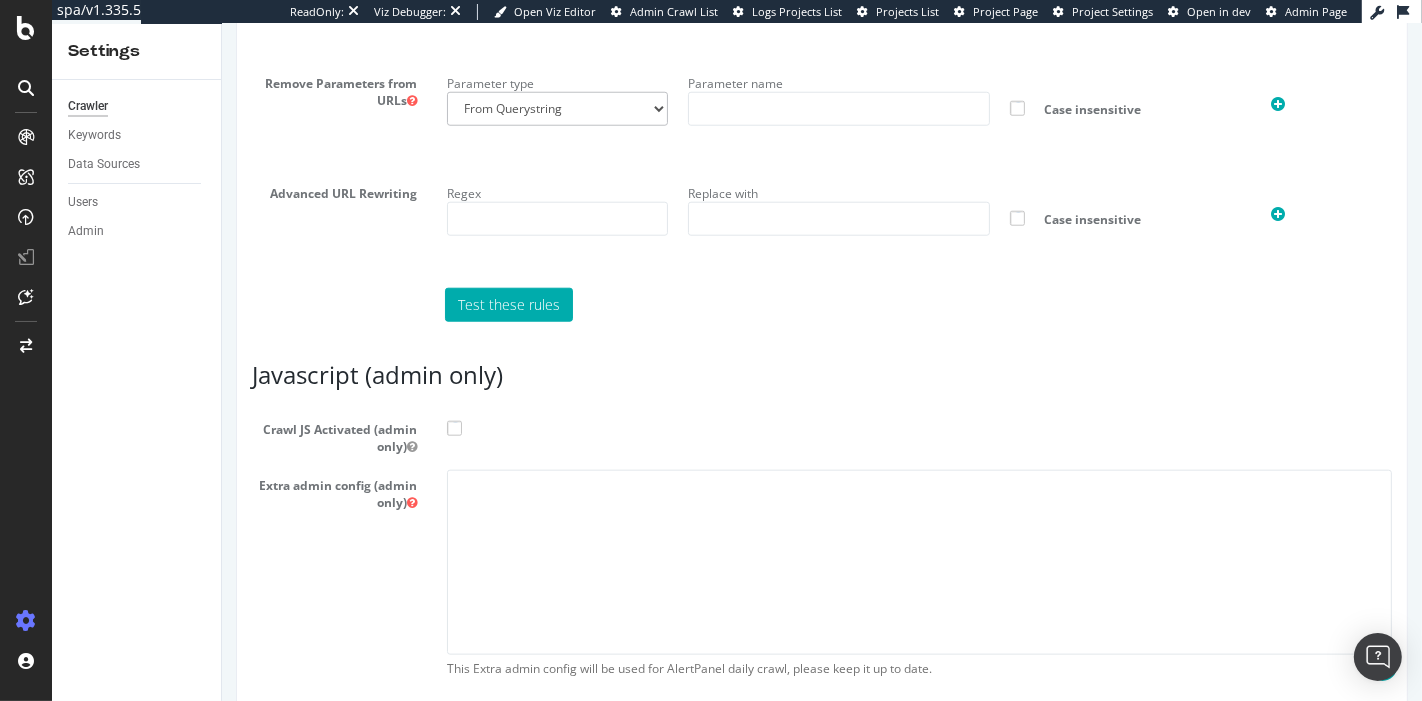 scroll, scrollTop: 1724, scrollLeft: 0, axis: vertical 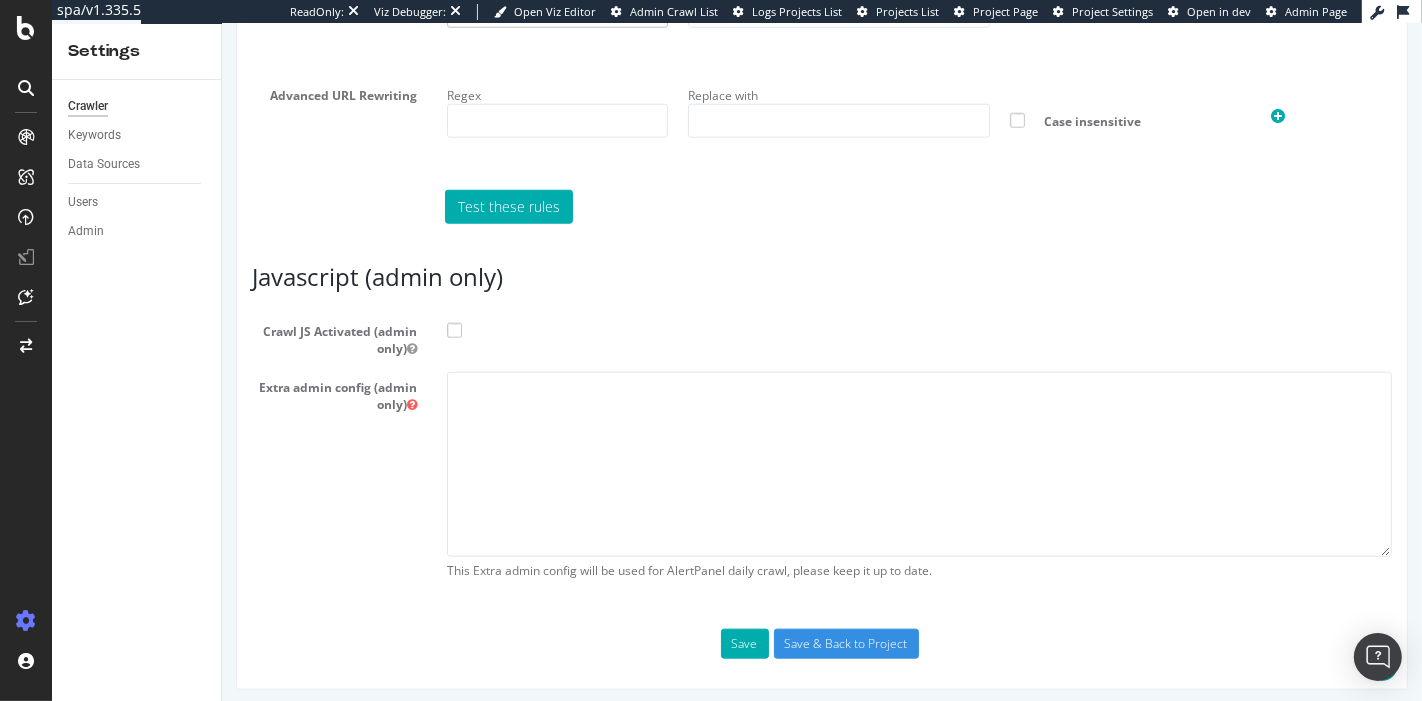 click at bounding box center (453, 330) 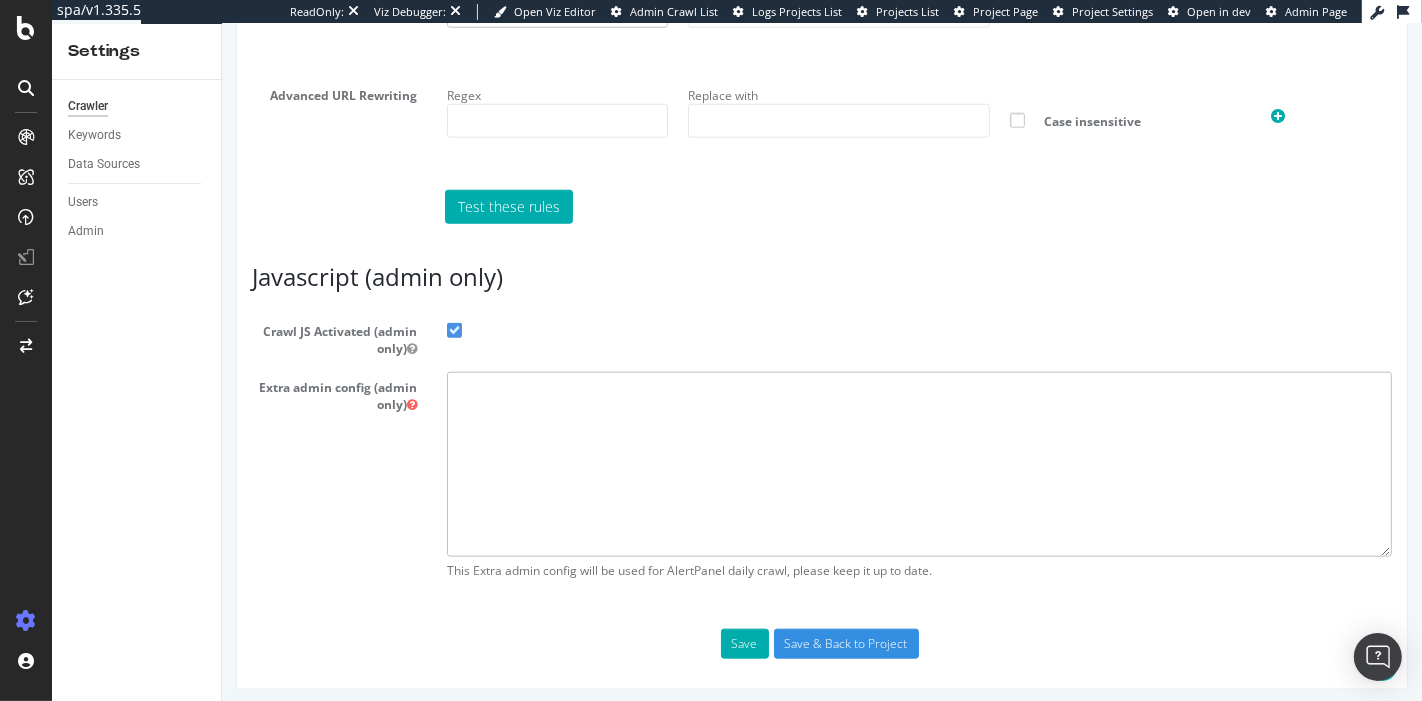 click at bounding box center (918, 464) 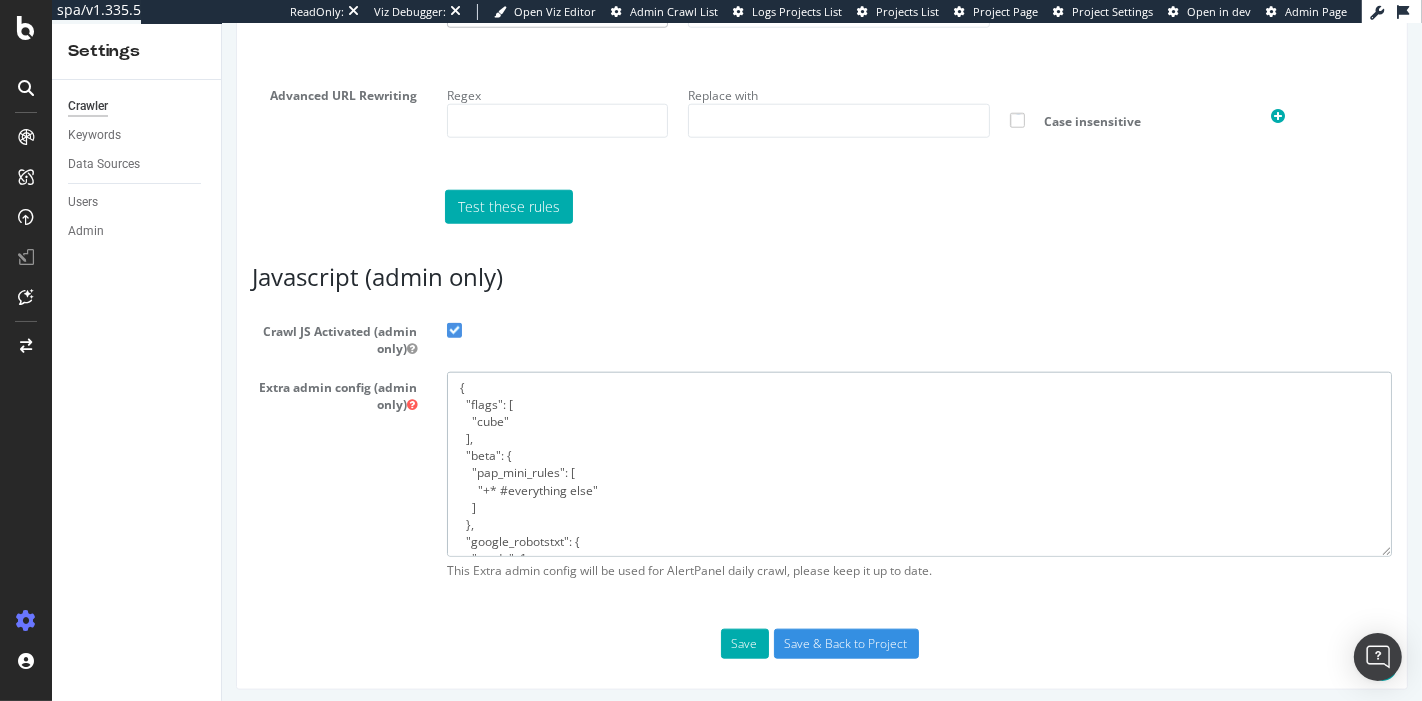 scroll, scrollTop: 62, scrollLeft: 0, axis: vertical 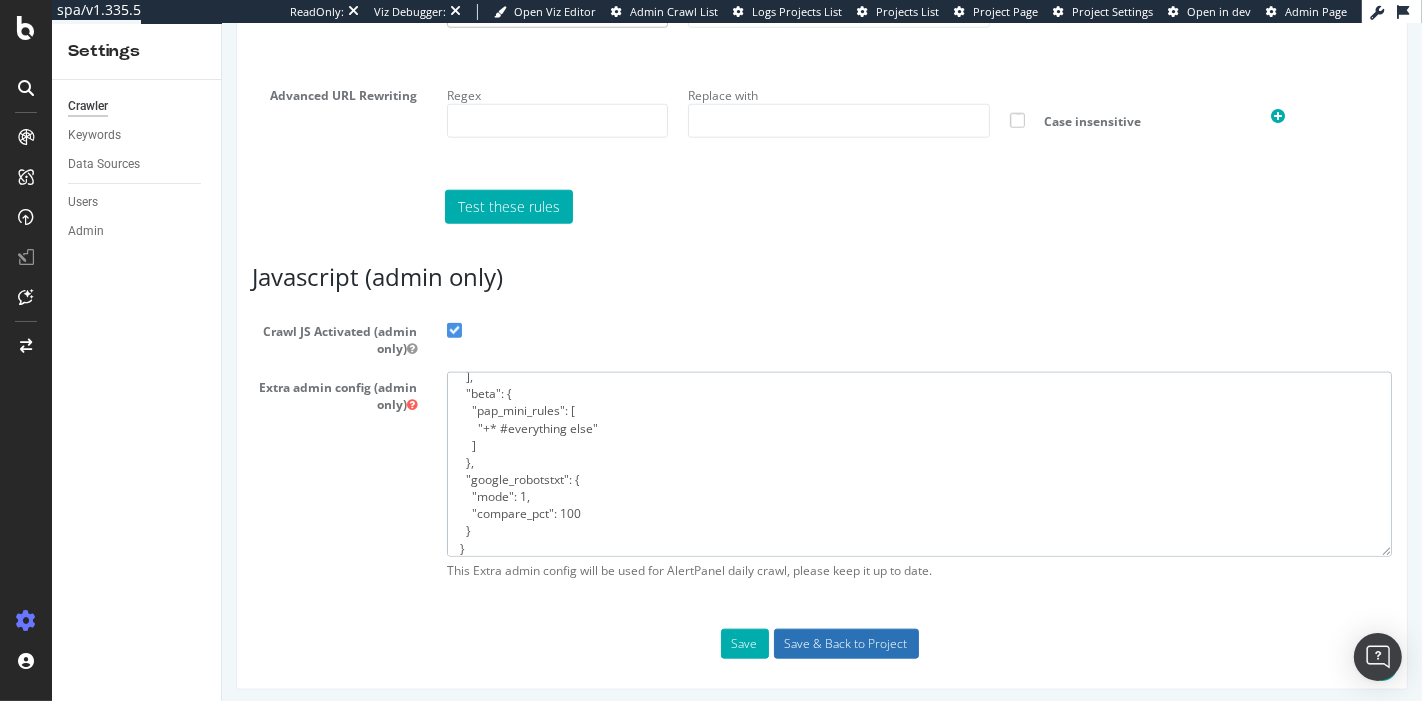type on "{
"flags": [
"cube"
],
"beta": {
"pap_mini_rules": [
"+* #everything else"
]
},
"google_robotstxt": {
"mode": 1,
"compare_pct": 100
}
}" 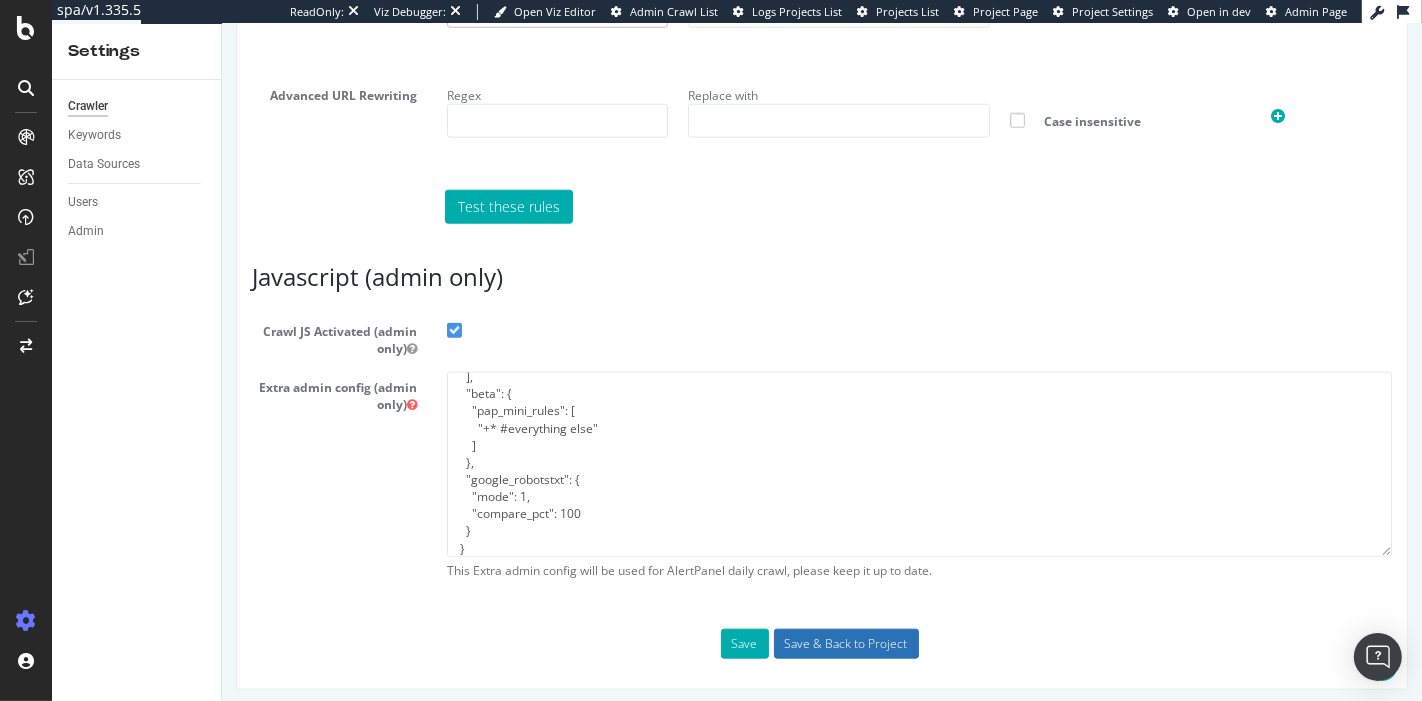 click on "Save & Back to Project" at bounding box center (845, 644) 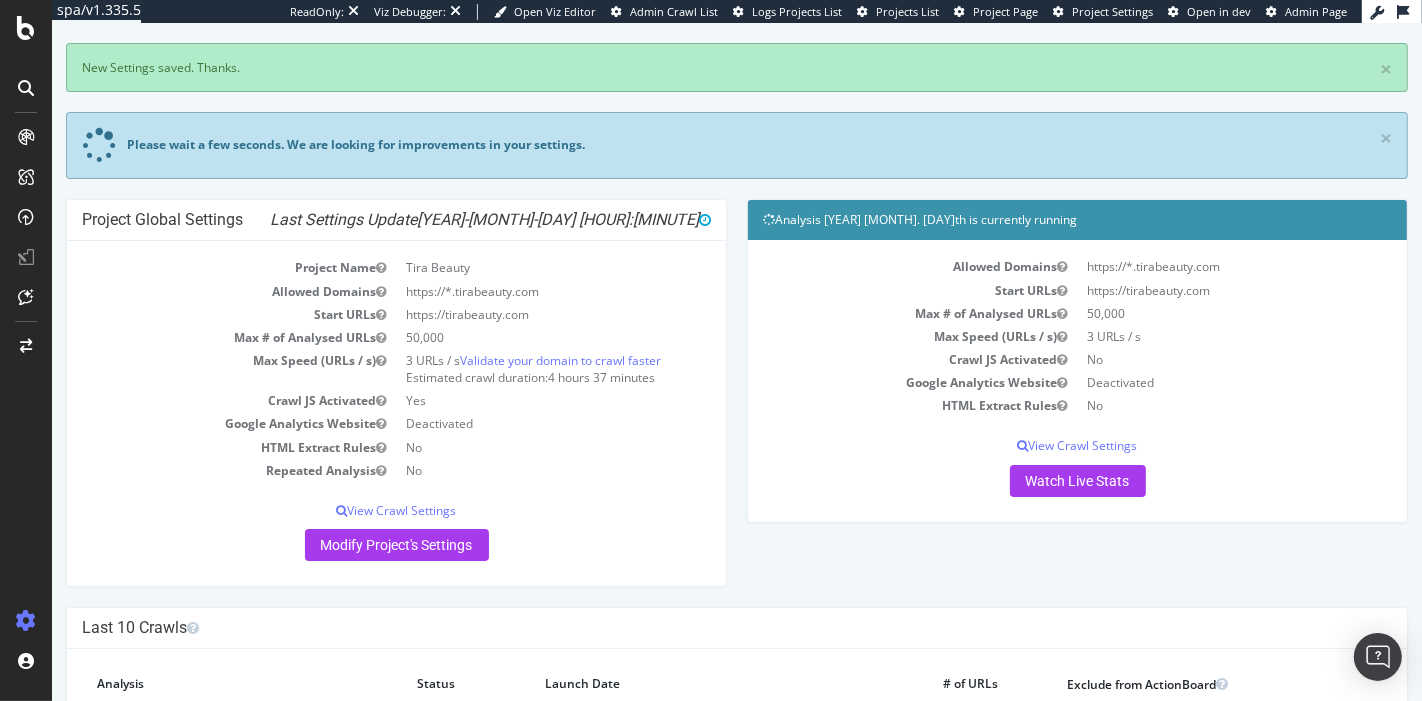 scroll, scrollTop: 184, scrollLeft: 0, axis: vertical 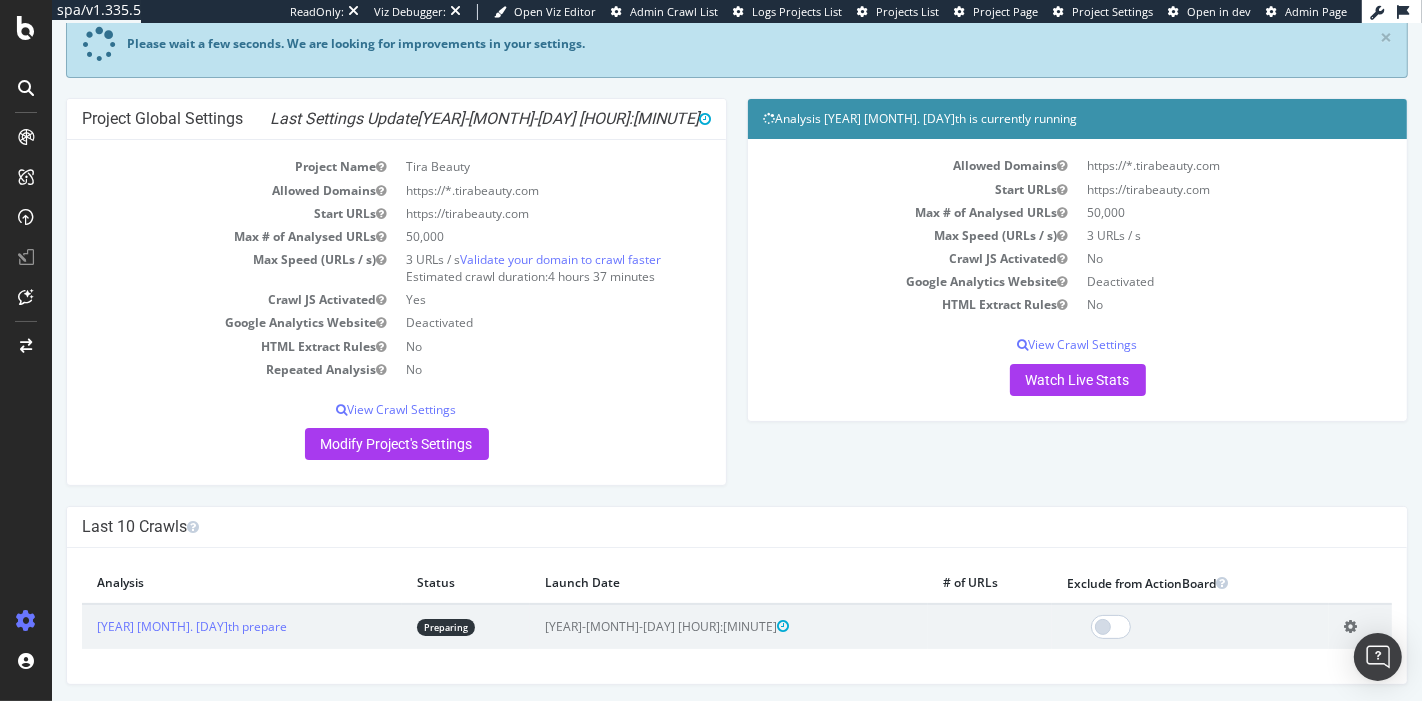 click at bounding box center (1349, 626) 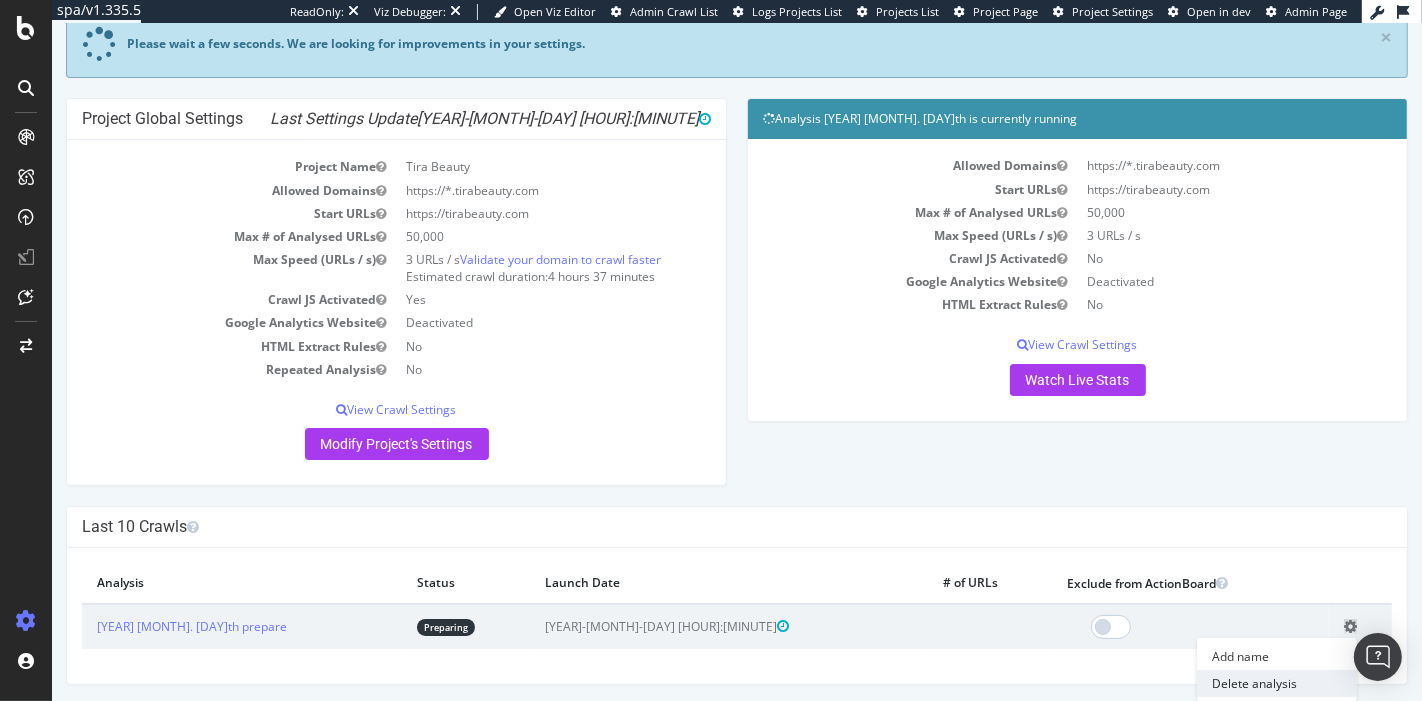 click on "Delete analysis" at bounding box center [1276, 683] 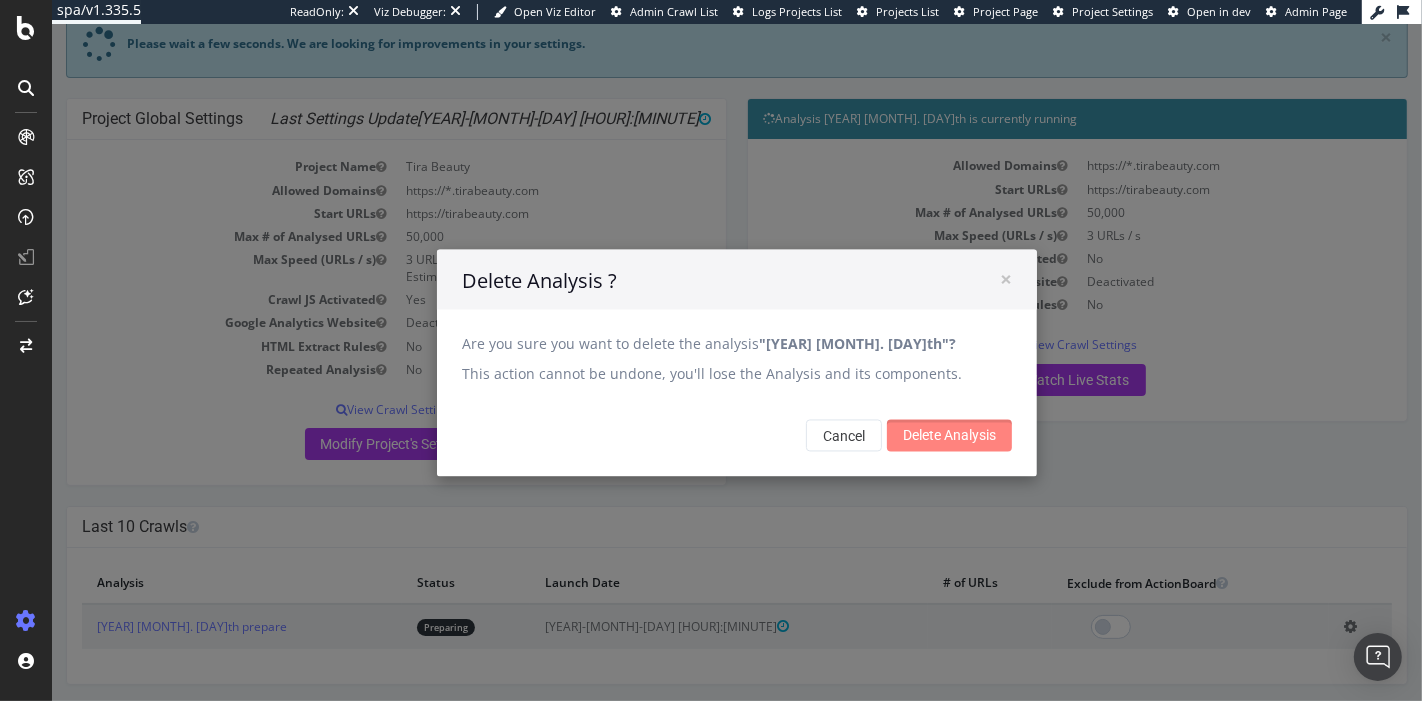 click on "Delete Analysis" at bounding box center [948, 435] 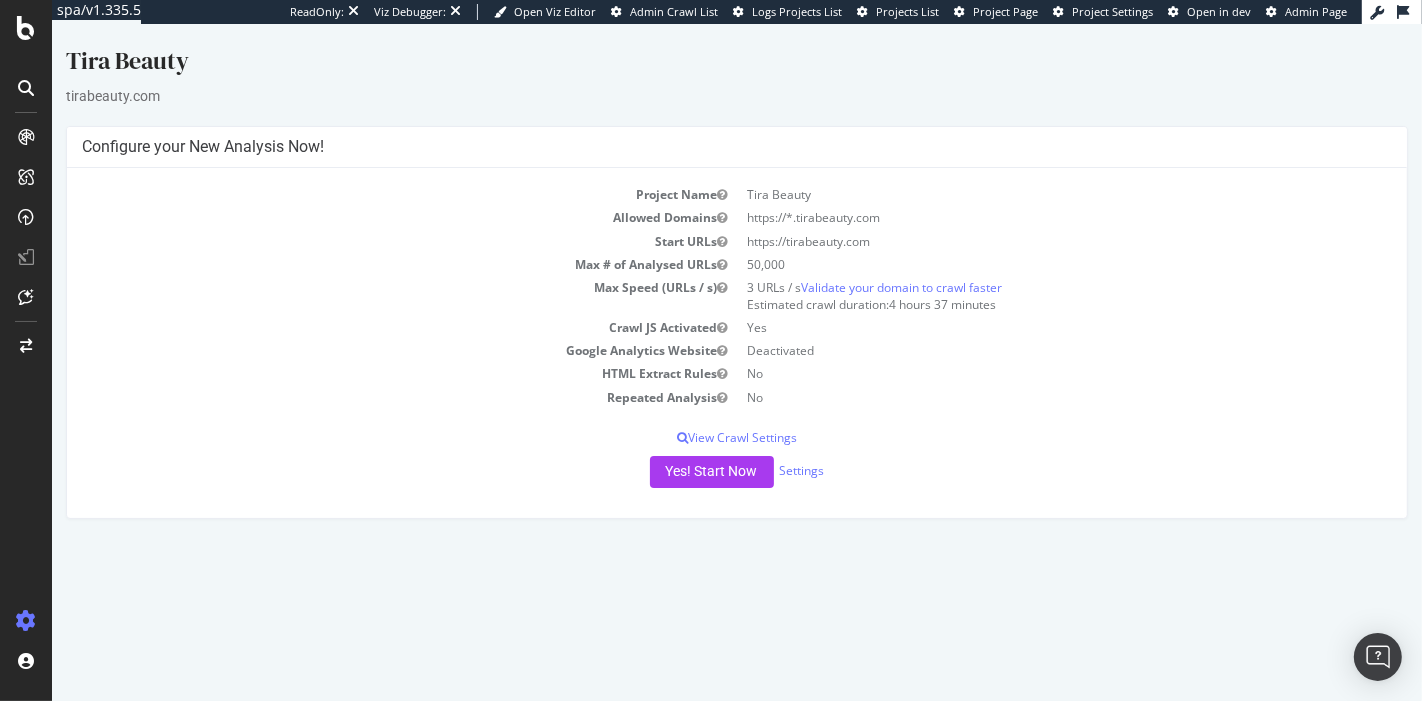 scroll, scrollTop: 0, scrollLeft: 0, axis: both 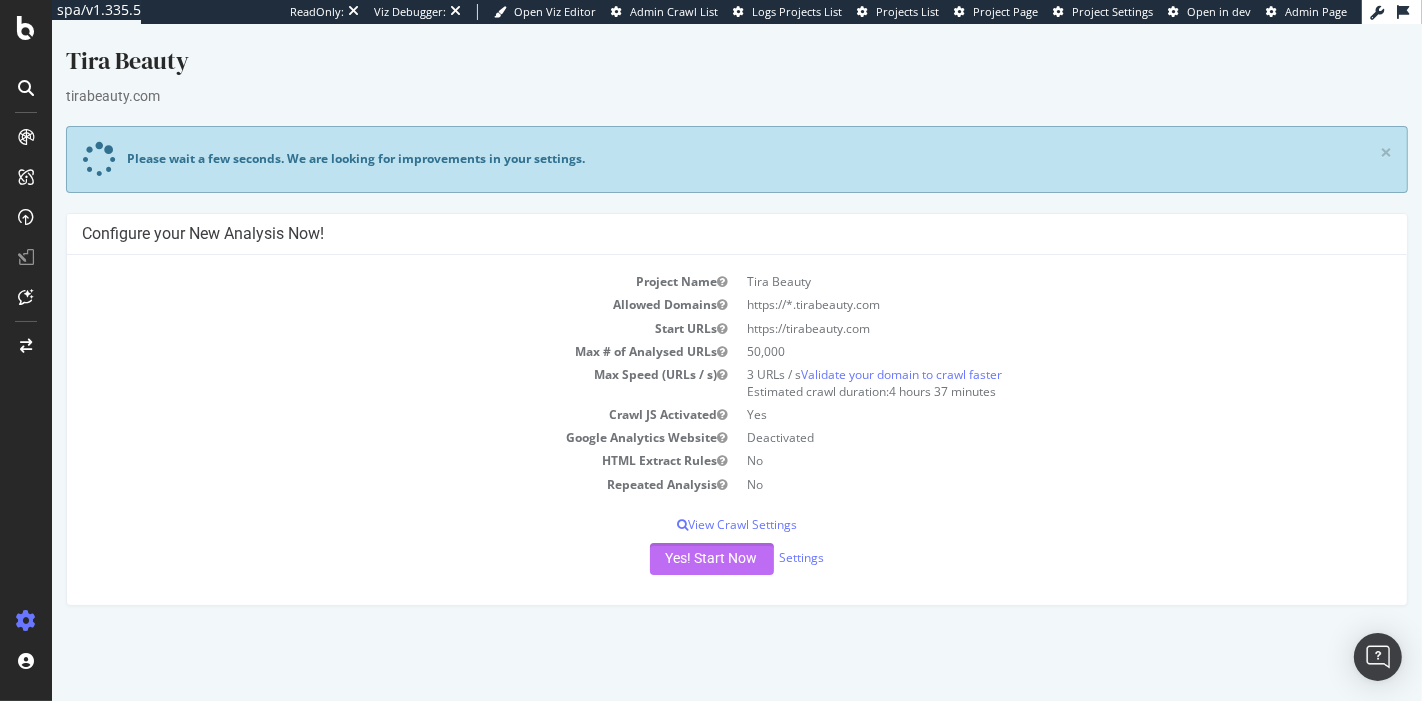 click on "Yes! Start Now" at bounding box center [711, 559] 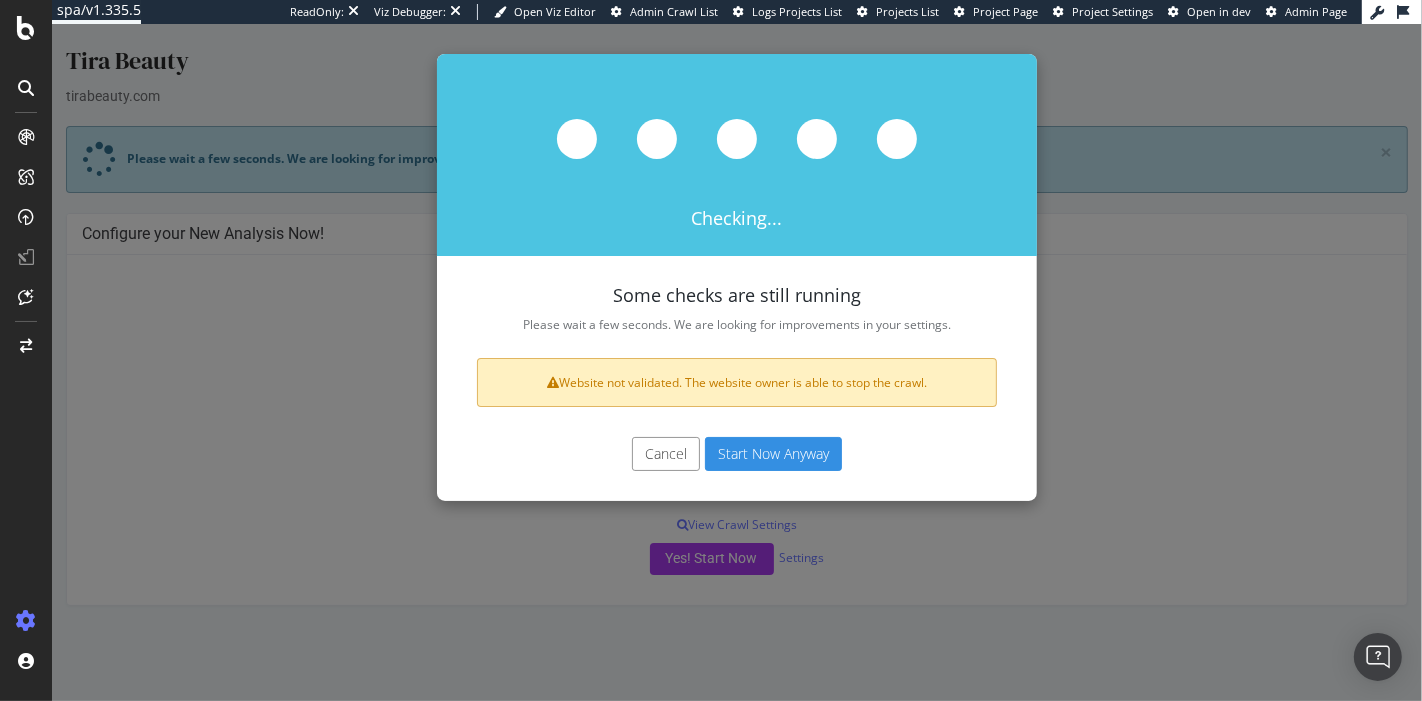 click on "Start Now Anyway" at bounding box center [772, 454] 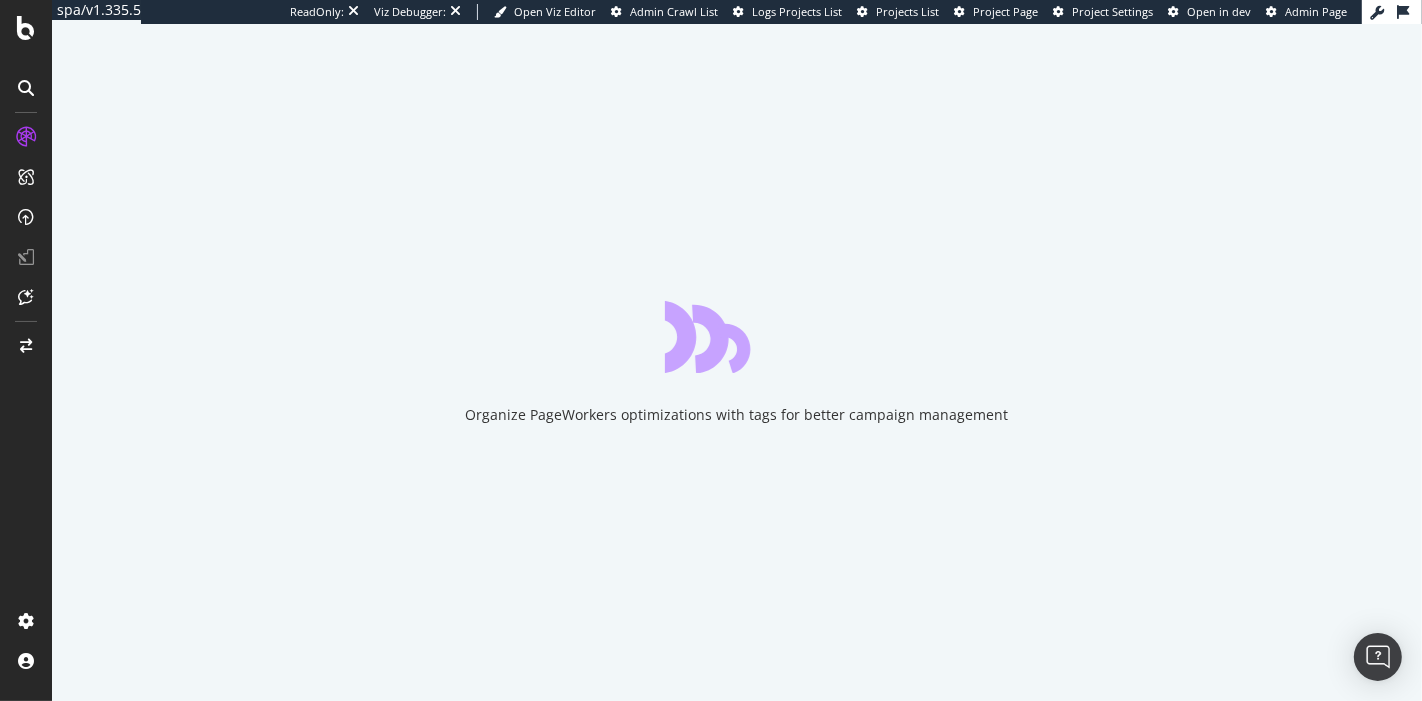 scroll, scrollTop: 0, scrollLeft: 0, axis: both 